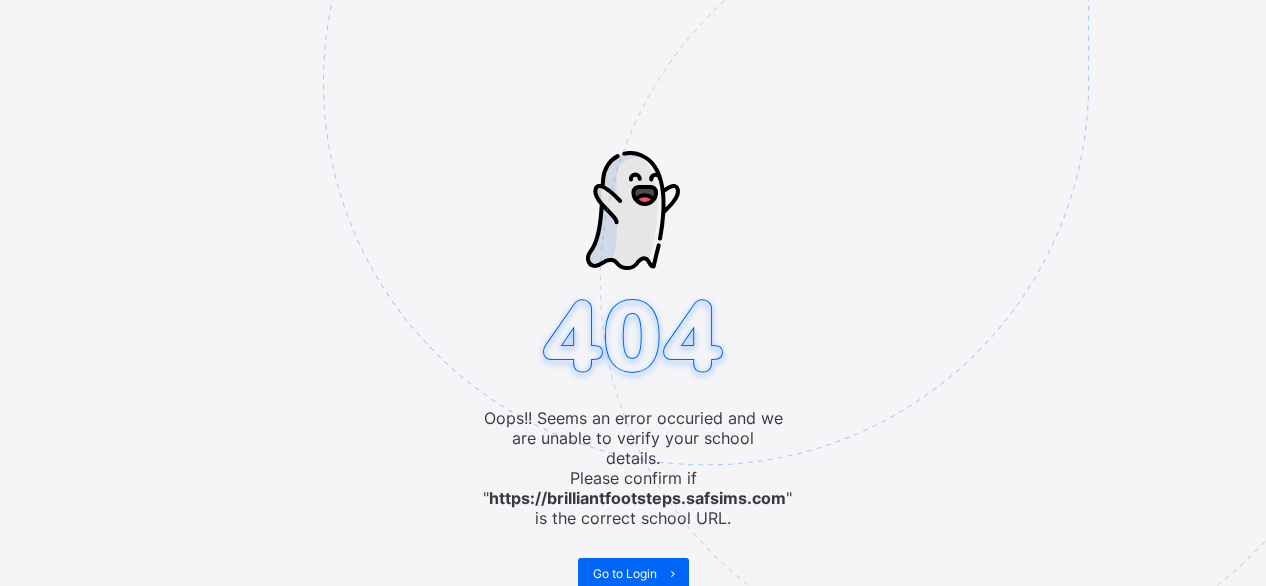 scroll, scrollTop: 0, scrollLeft: 0, axis: both 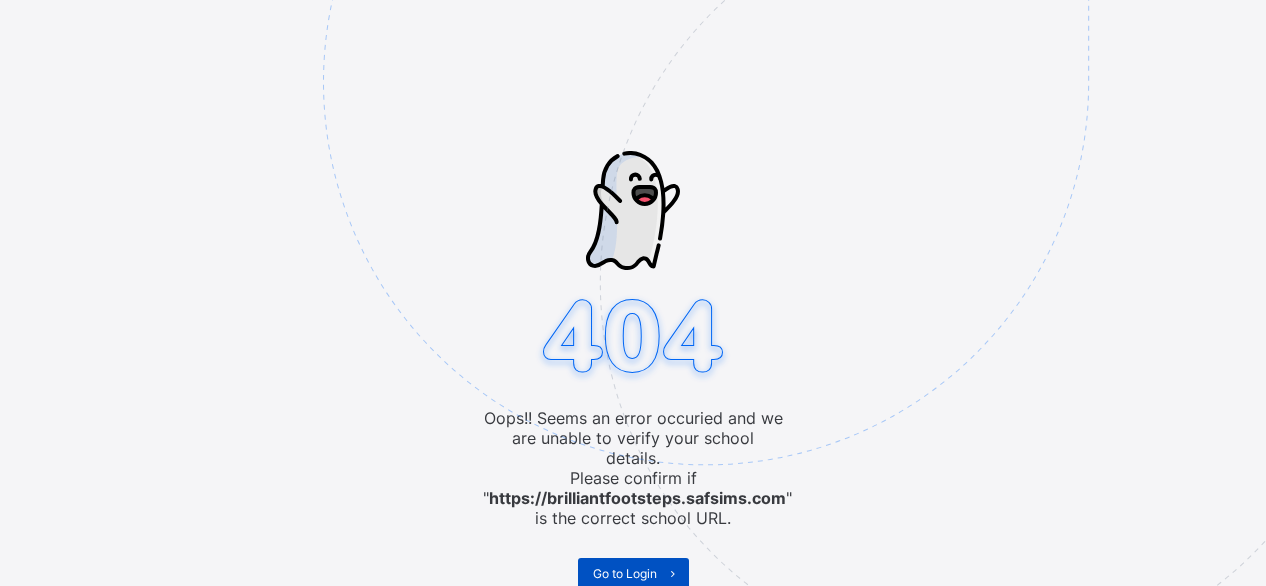 click on "Go to Login" at bounding box center (625, 573) 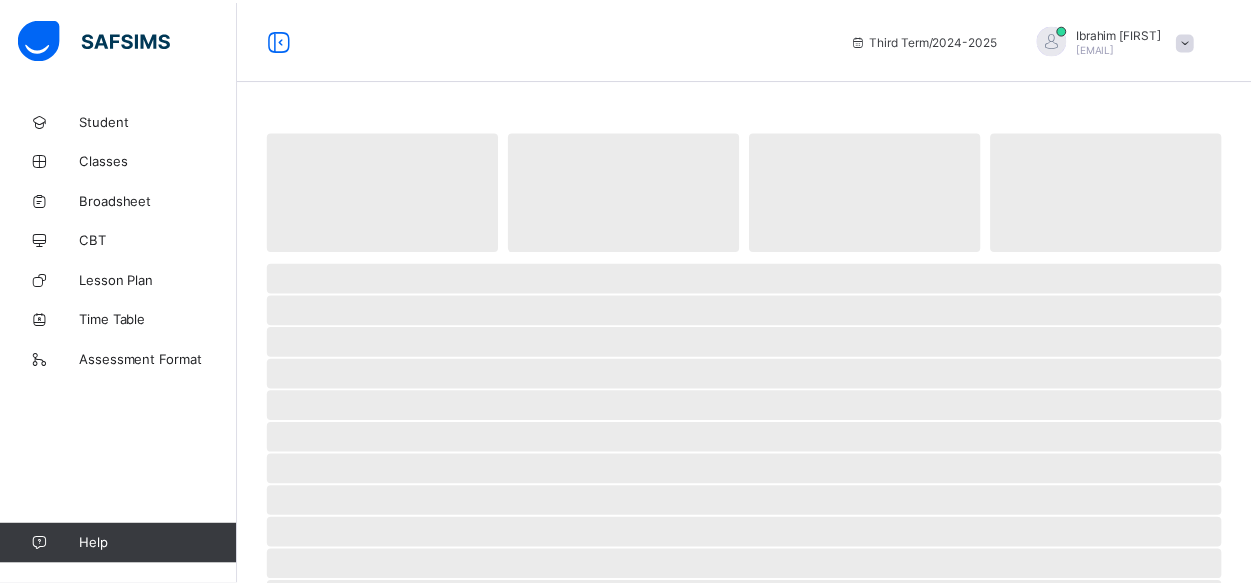 scroll, scrollTop: 0, scrollLeft: 0, axis: both 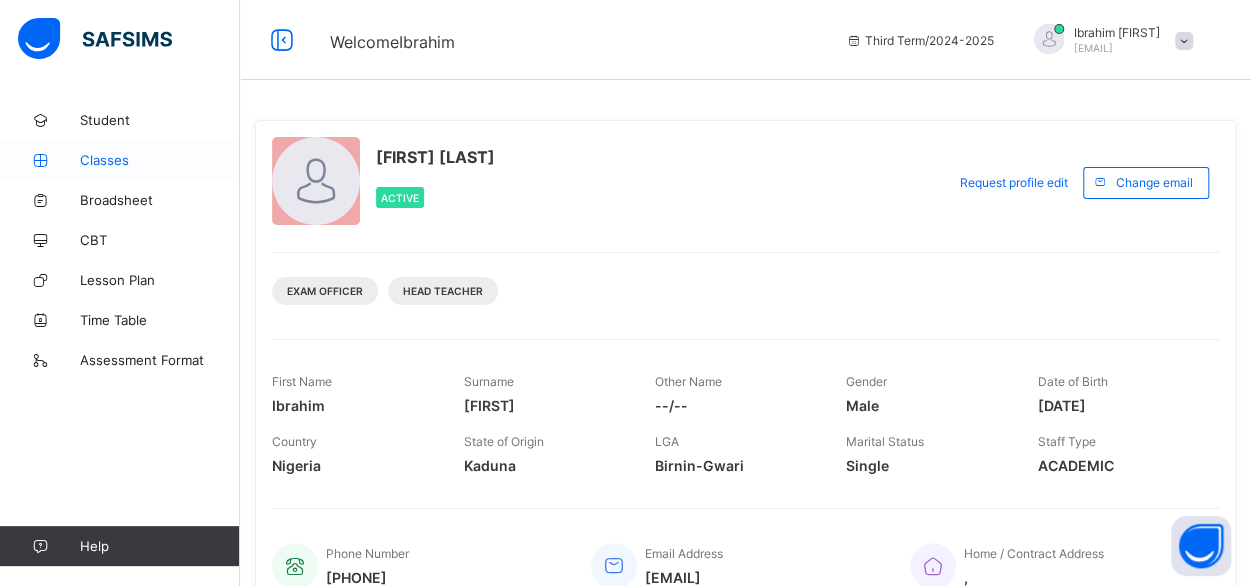 click on "Classes" at bounding box center [160, 160] 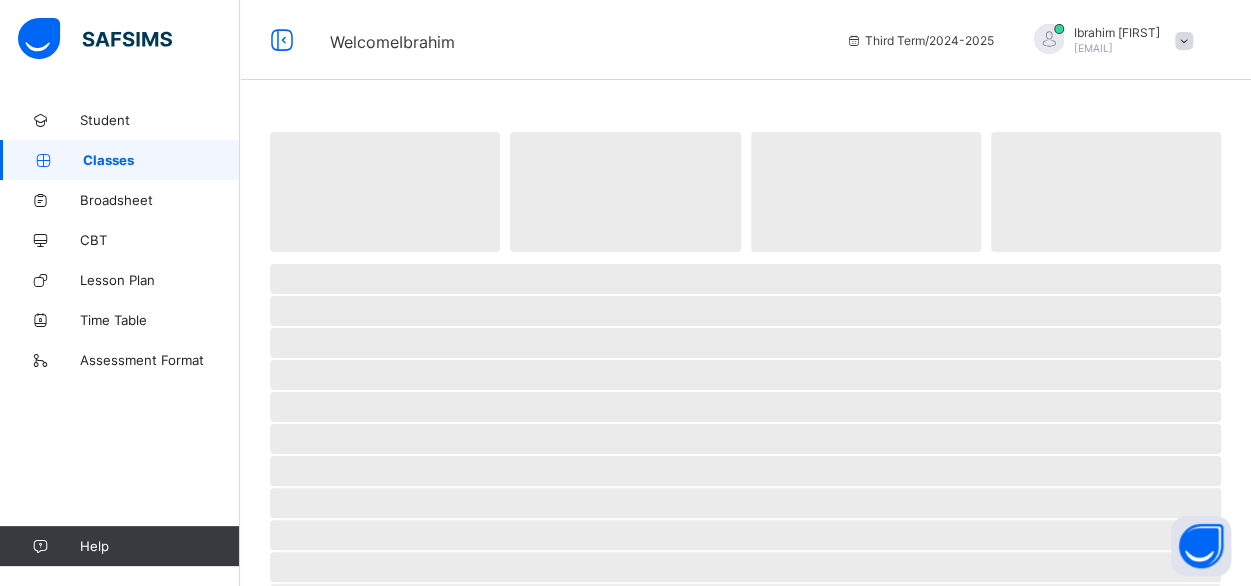 click on "Classes" at bounding box center (161, 160) 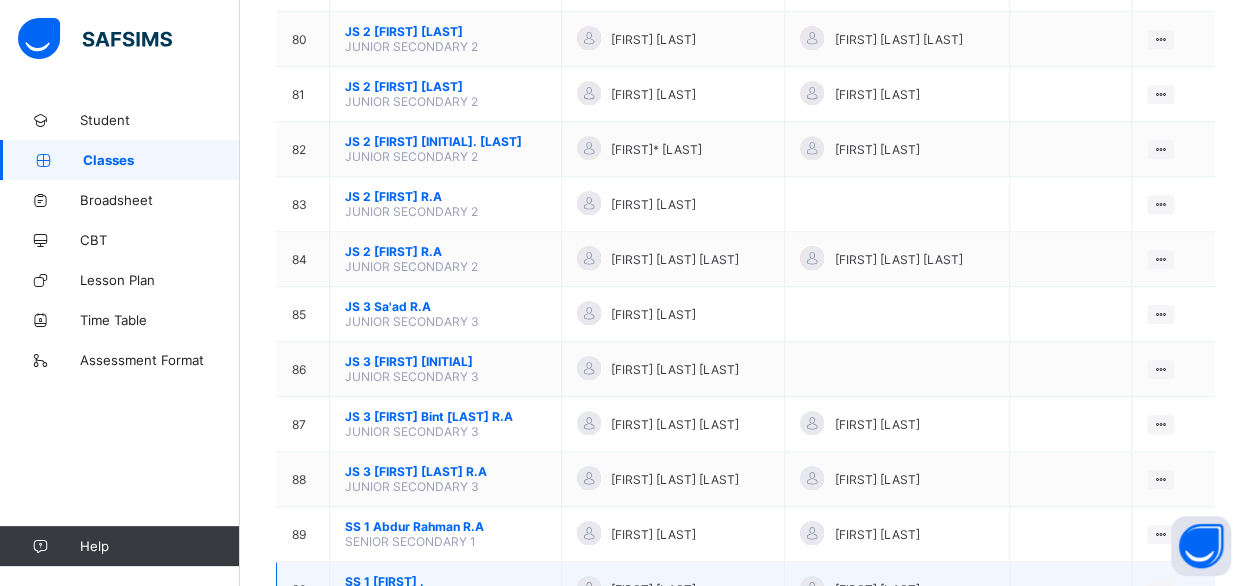 scroll, scrollTop: 4647, scrollLeft: 0, axis: vertical 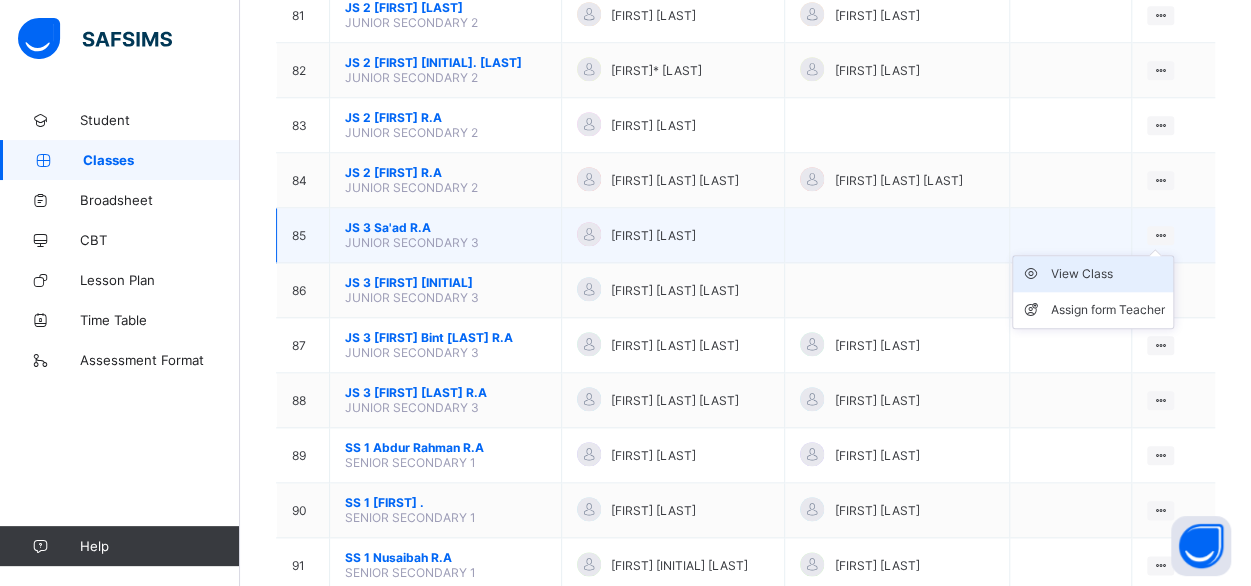 click on "View Class" at bounding box center [1108, 274] 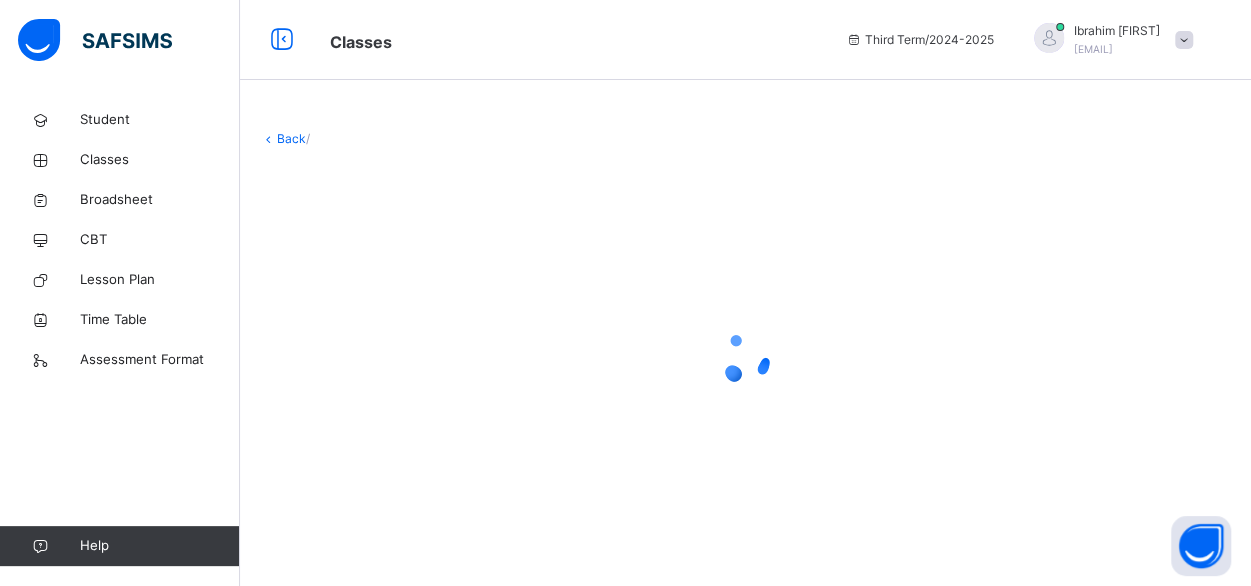 scroll, scrollTop: 0, scrollLeft: 0, axis: both 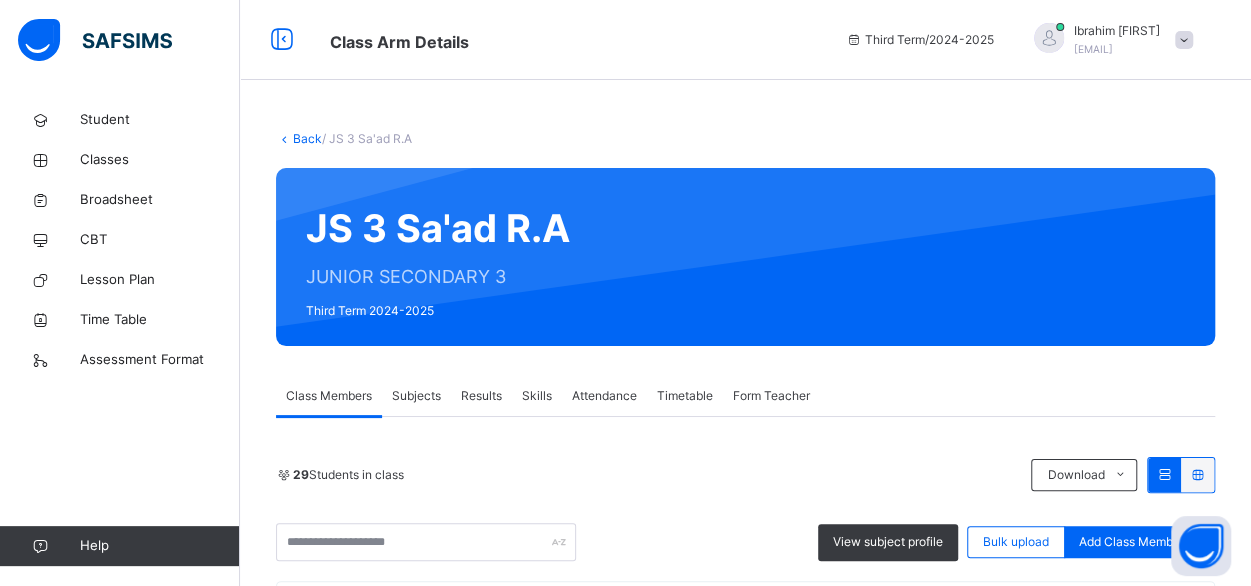 click on "Results" at bounding box center (481, 396) 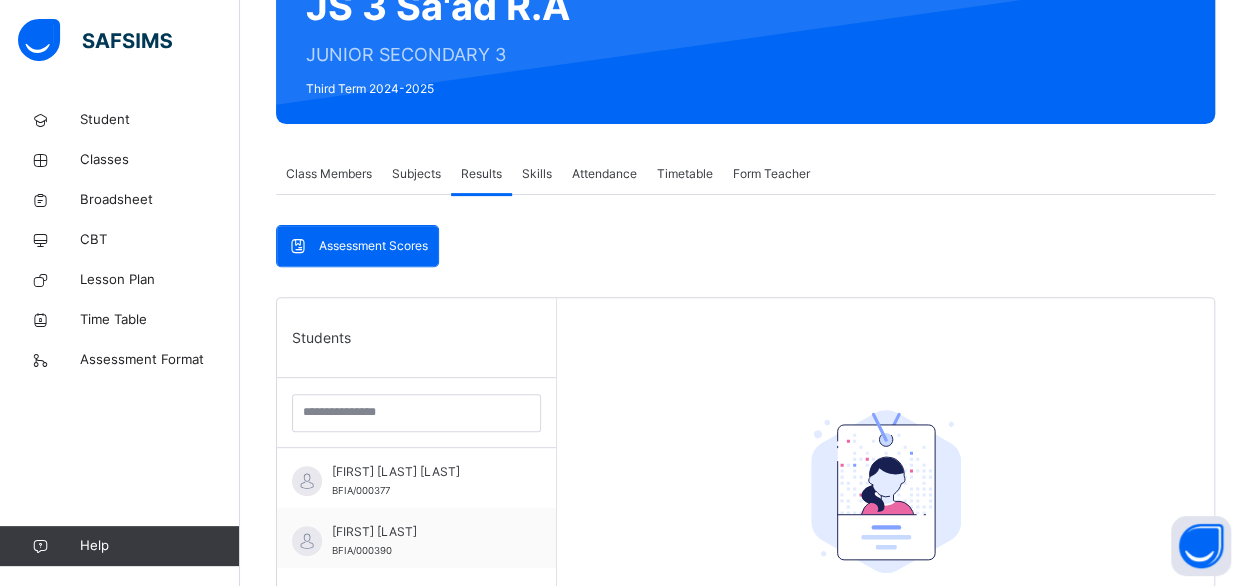 scroll, scrollTop: 226, scrollLeft: 0, axis: vertical 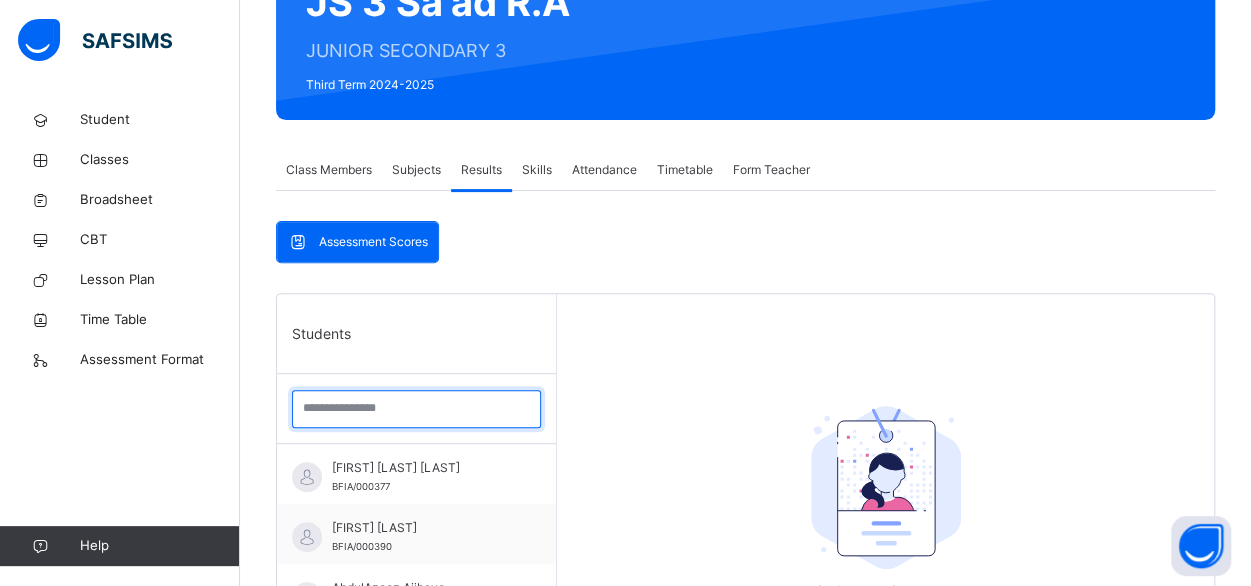 click at bounding box center [416, 409] 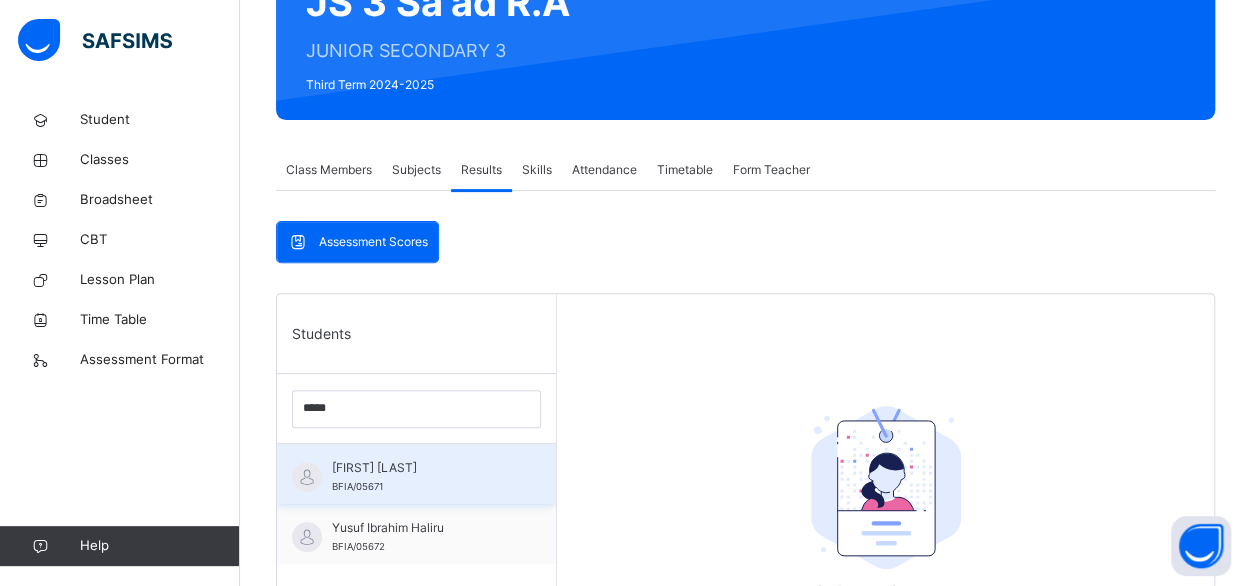 click on "[FIRST] [LAST]" at bounding box center [421, 468] 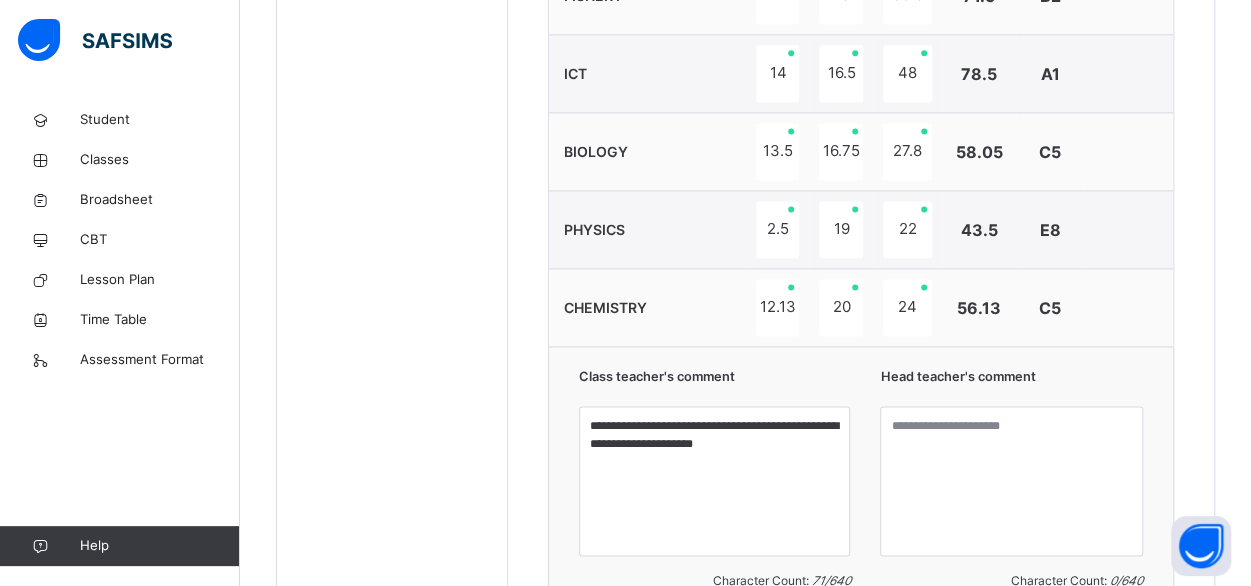 scroll, scrollTop: 1404, scrollLeft: 0, axis: vertical 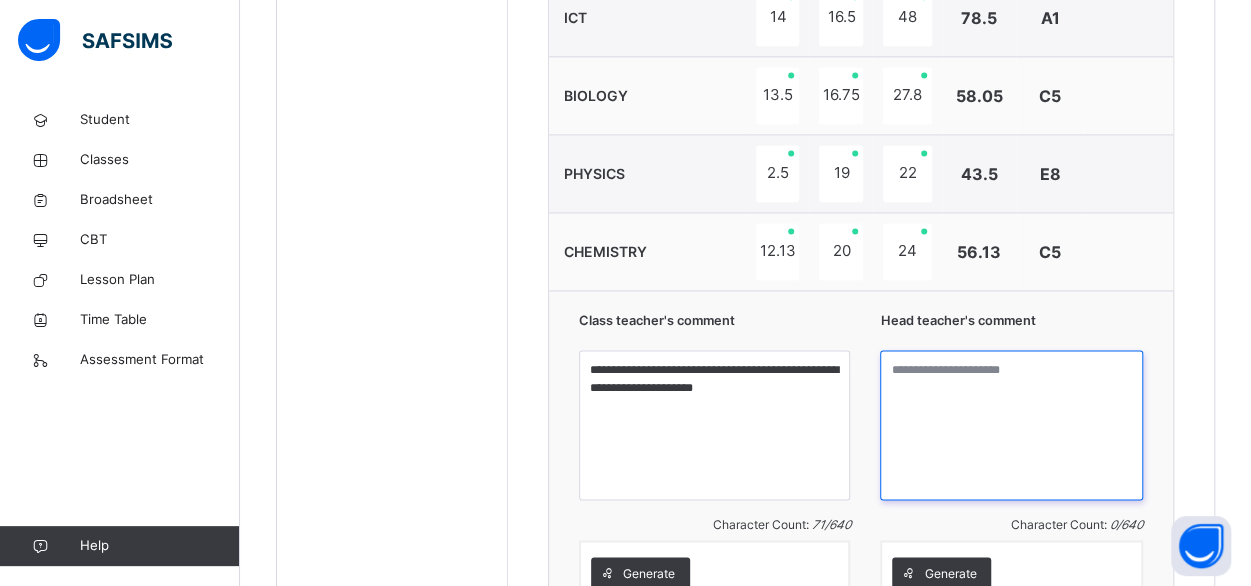 click at bounding box center [1011, 425] 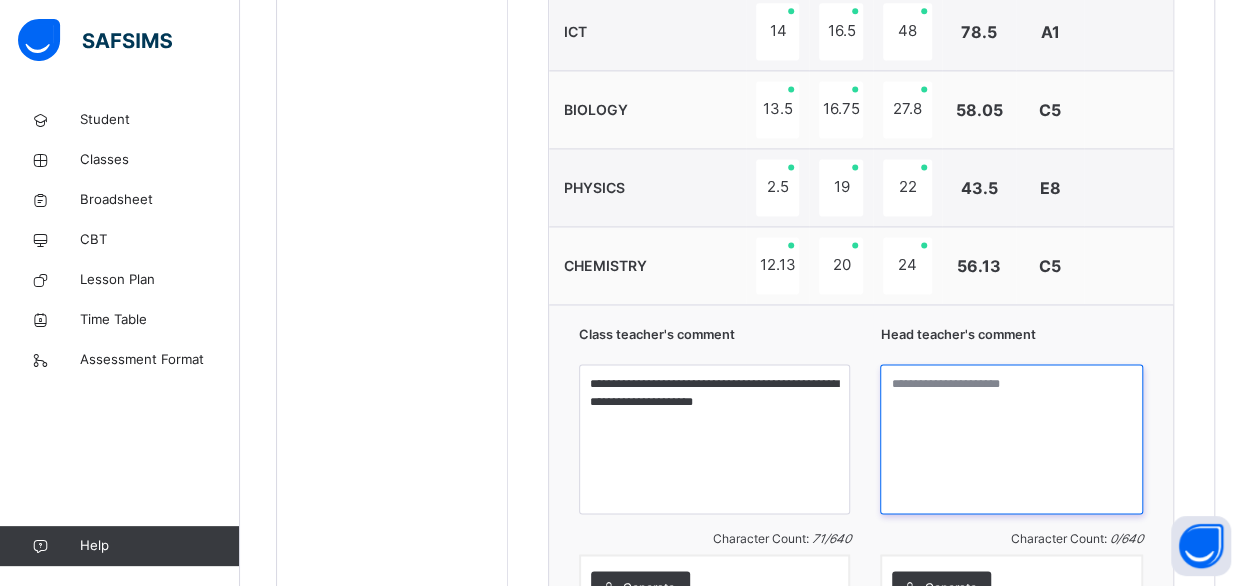 scroll, scrollTop: 1394, scrollLeft: 0, axis: vertical 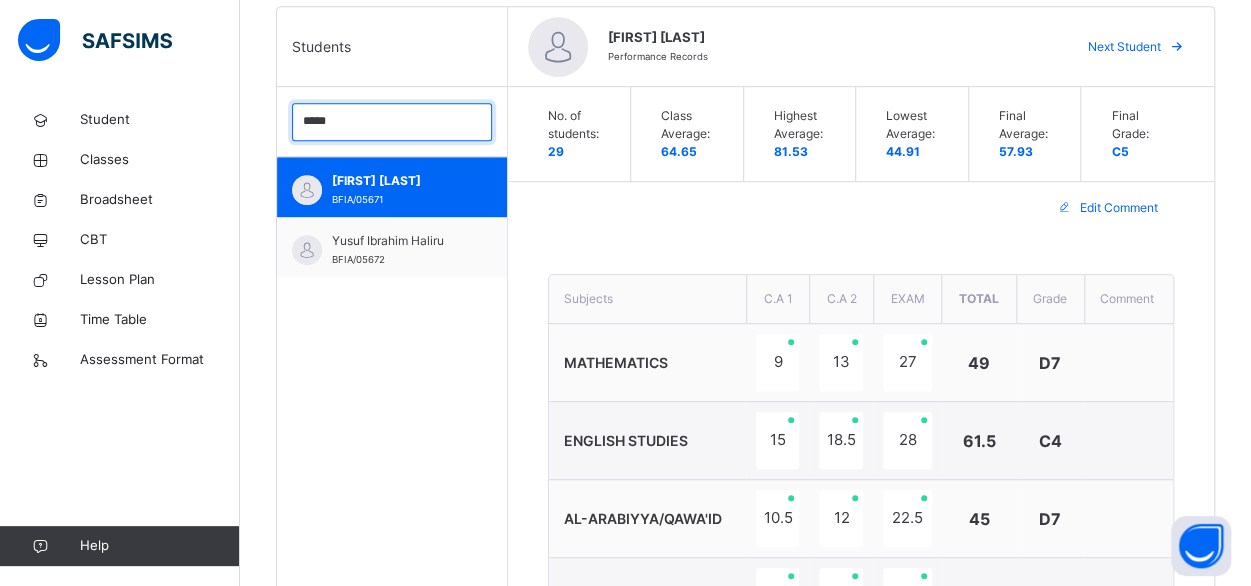 click on "*****" at bounding box center [392, 122] 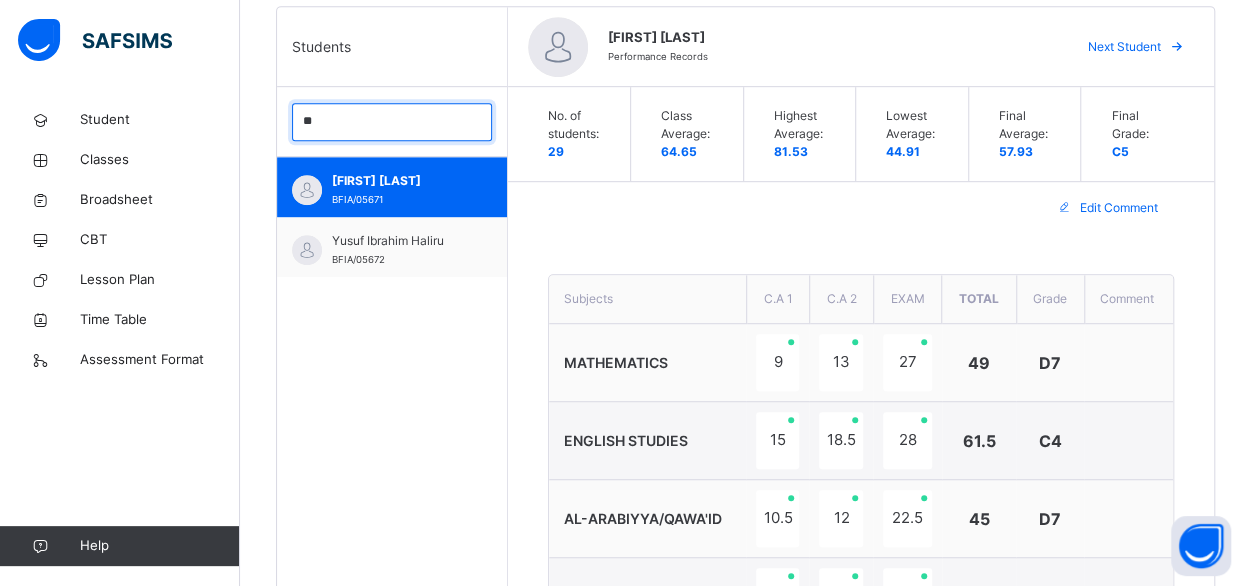 type on "*" 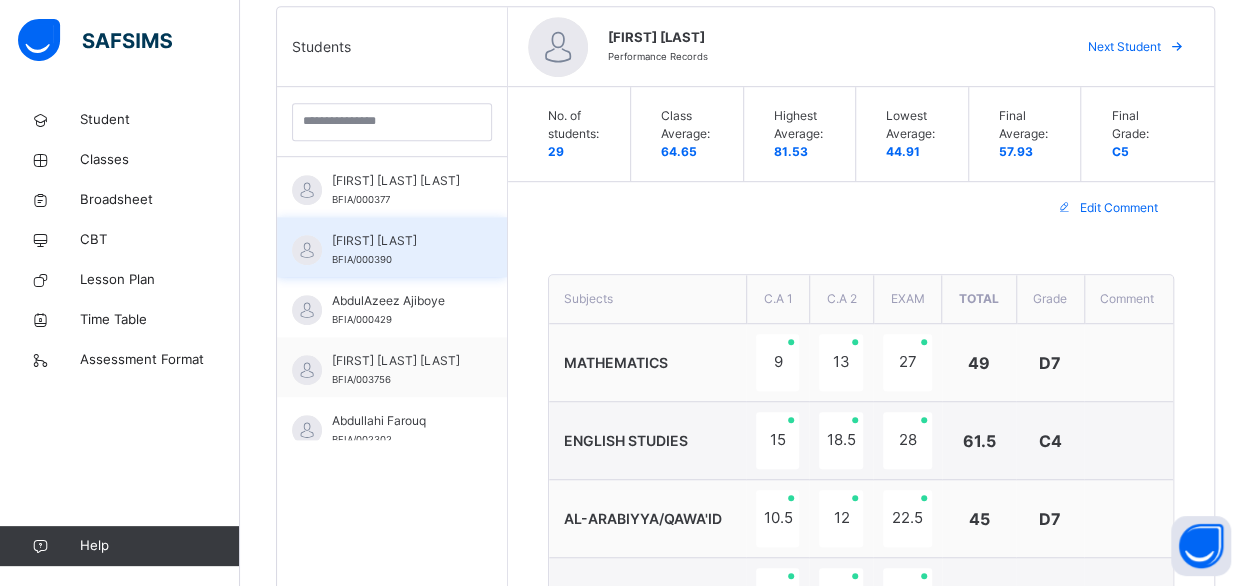 click on "[FIRST] [LAST]" at bounding box center [397, 241] 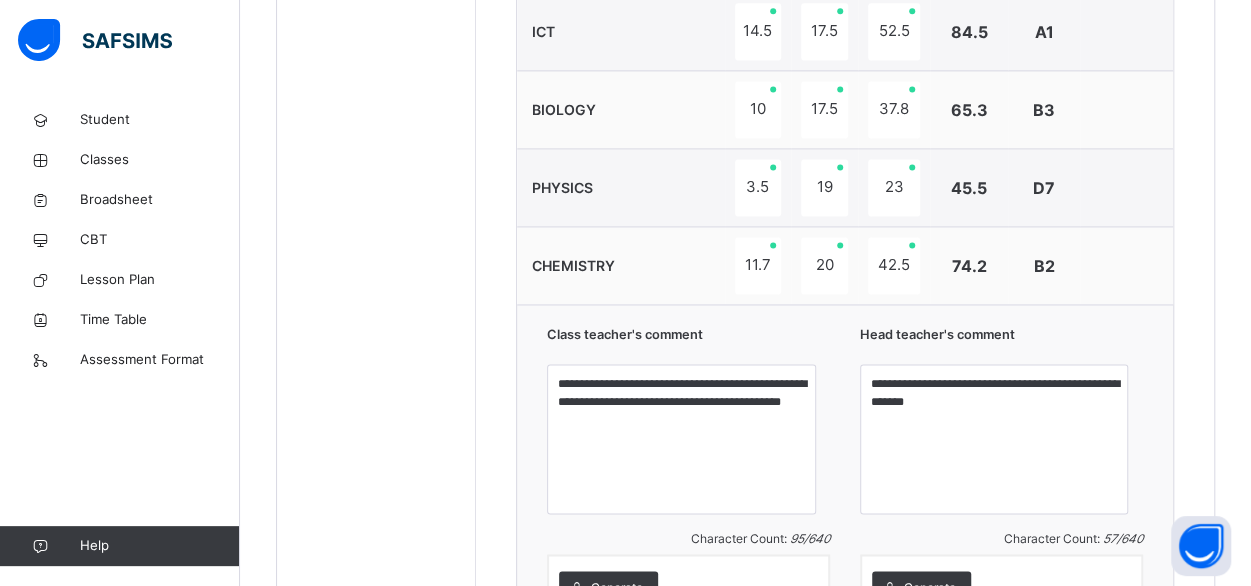 scroll, scrollTop: 1391, scrollLeft: 0, axis: vertical 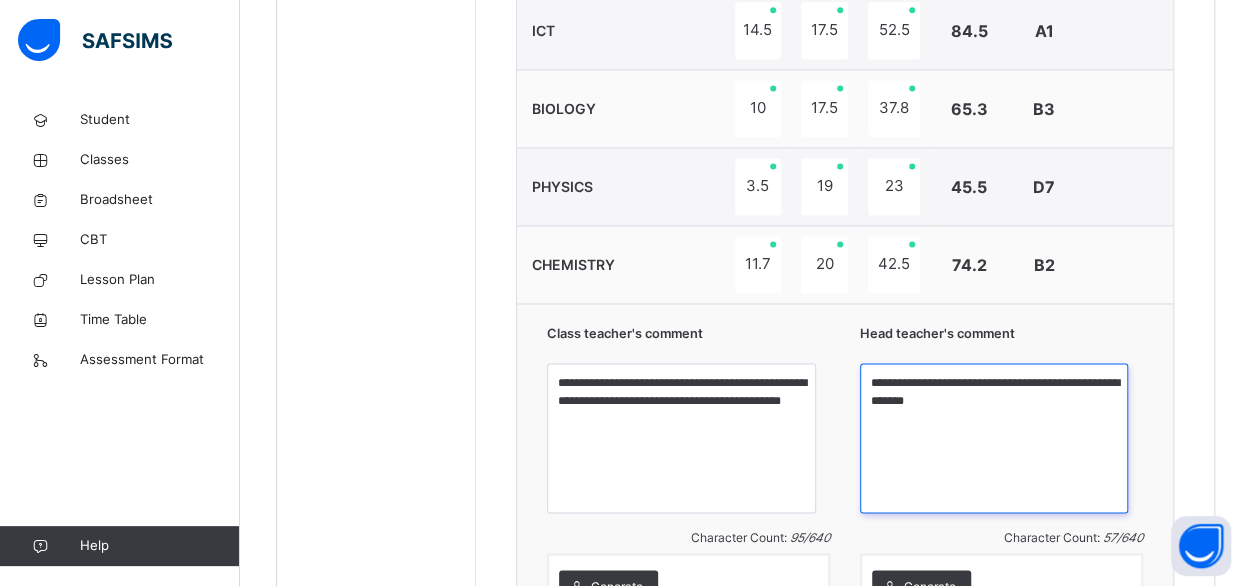 drag, startPoint x: 900, startPoint y: 379, endPoint x: 1015, endPoint y: 401, distance: 117.08544 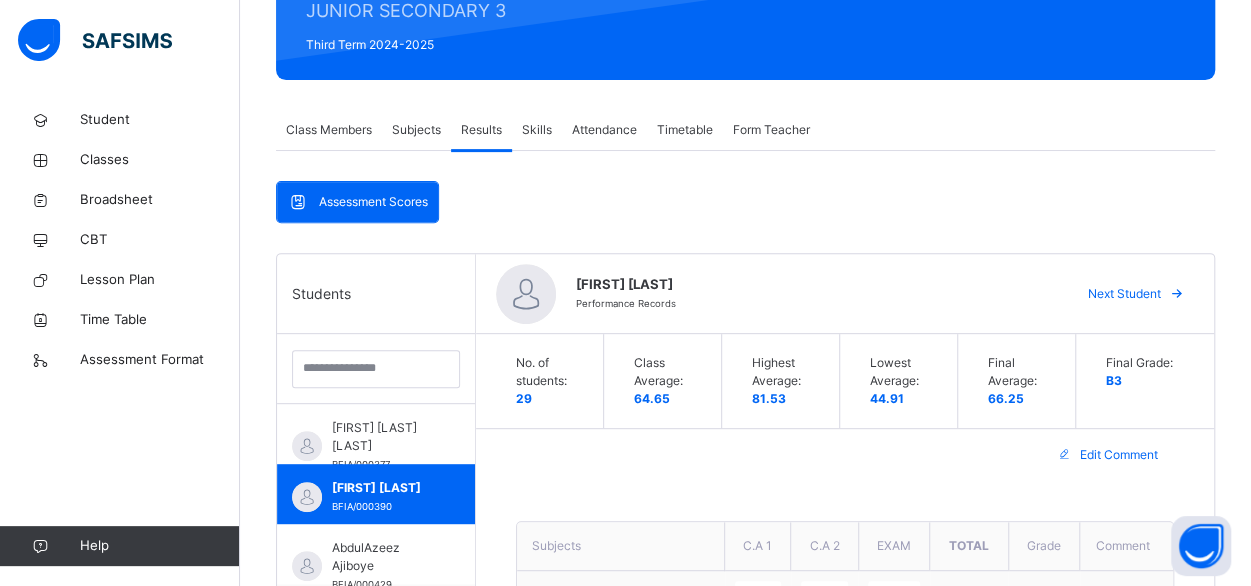 scroll, scrollTop: 223, scrollLeft: 0, axis: vertical 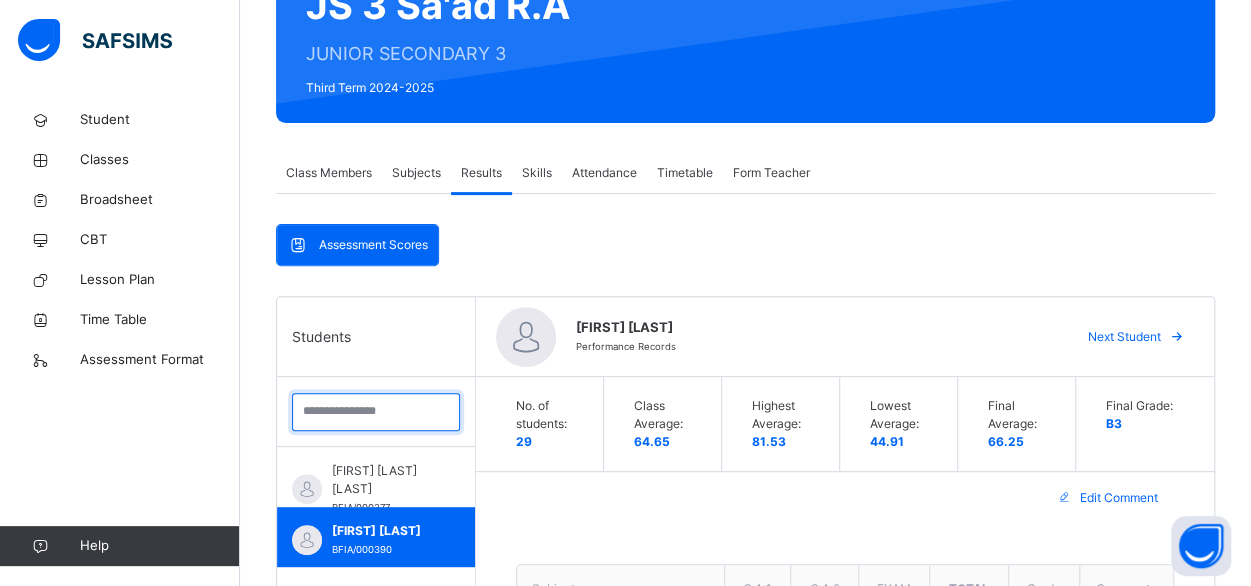 click at bounding box center (376, 412) 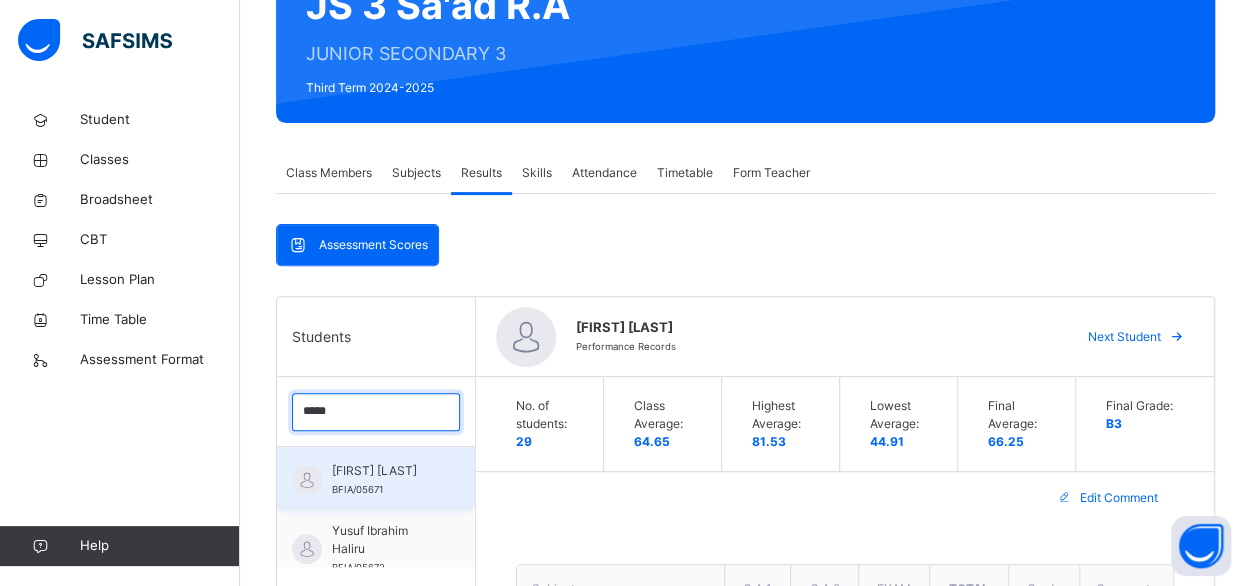 type on "*****" 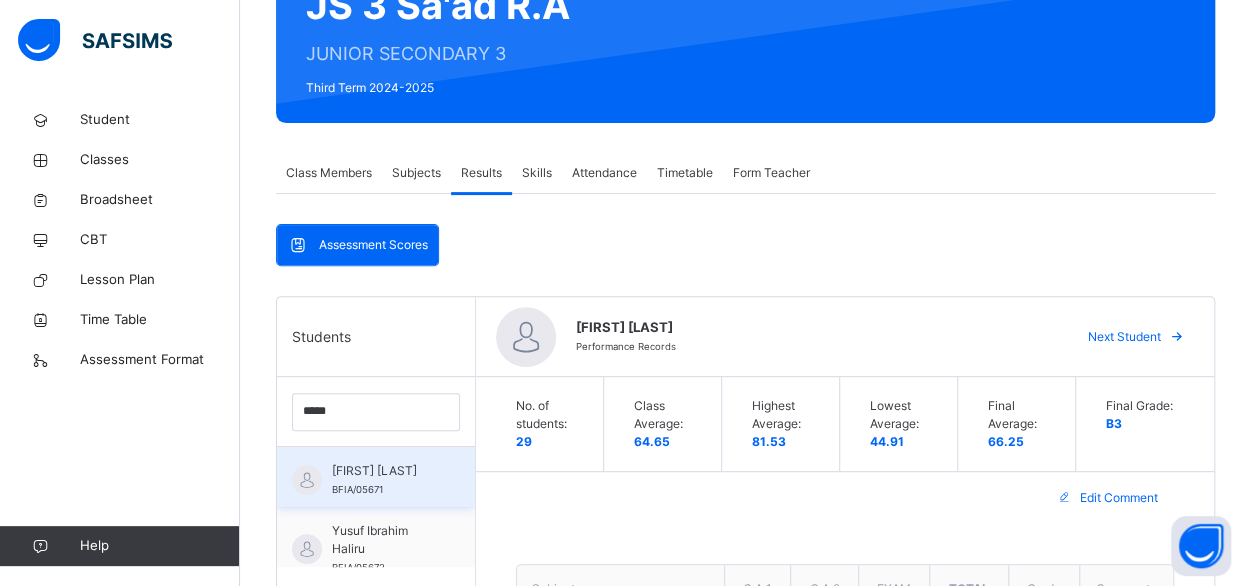 click on "[FIRST] [LAST] [LAST] [ID_NUMBER]" at bounding box center [376, 477] 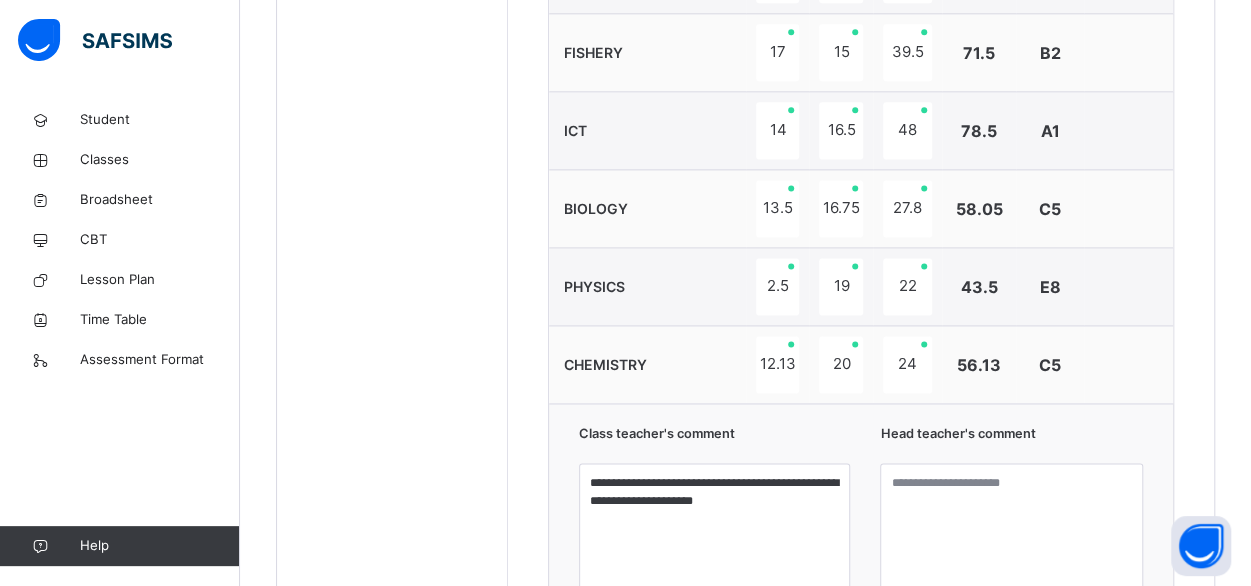 scroll, scrollTop: 1414, scrollLeft: 0, axis: vertical 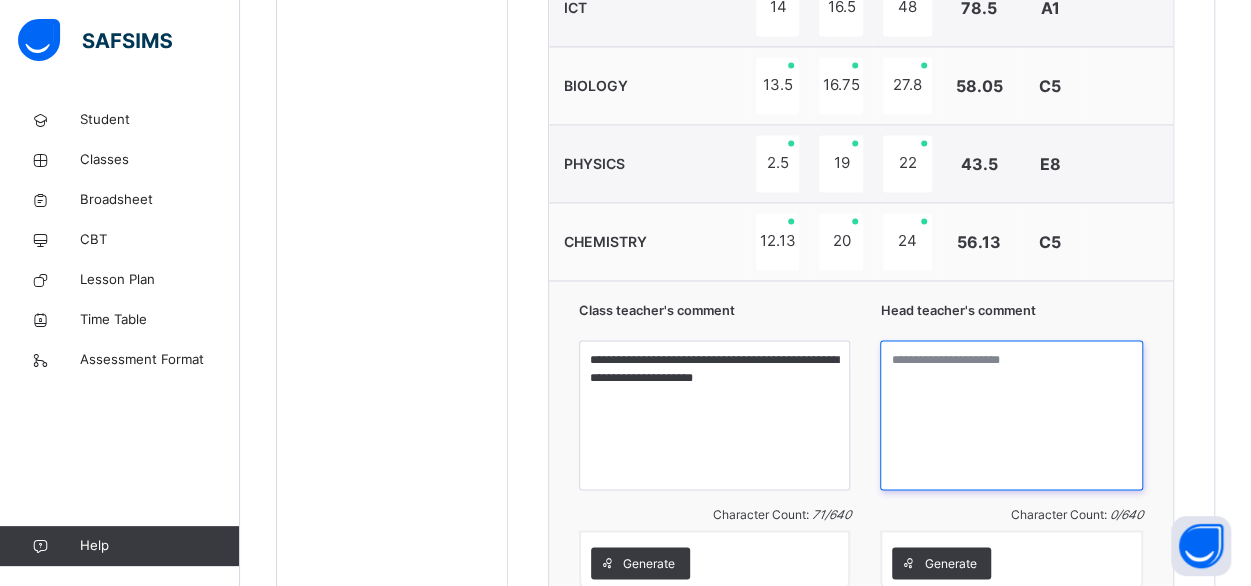 click at bounding box center [1011, 415] 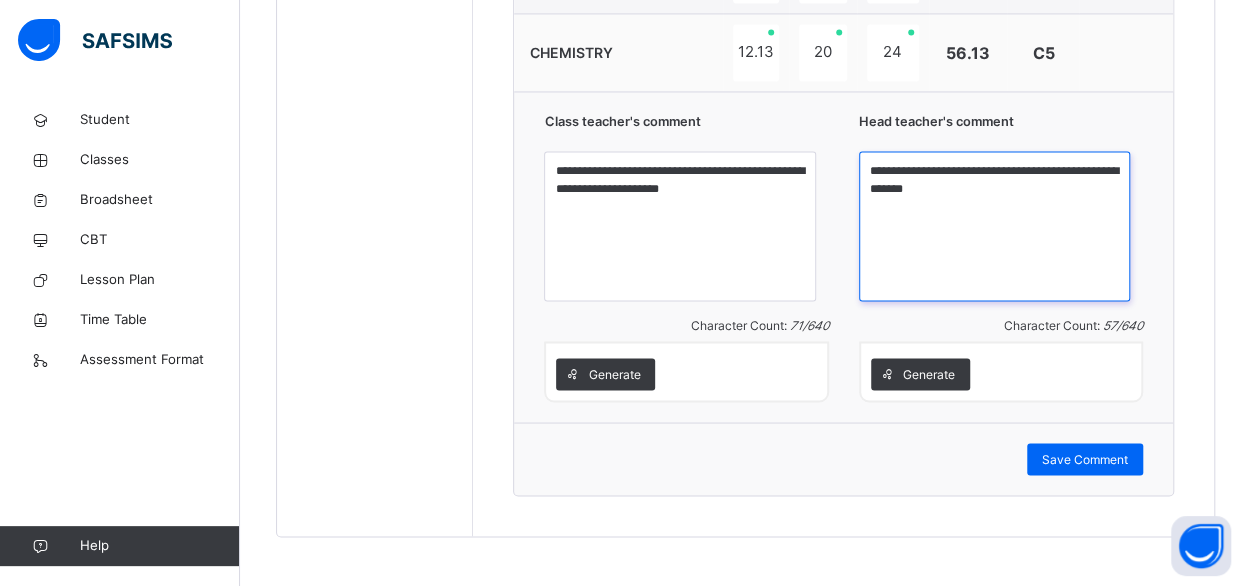 scroll, scrollTop: 1606, scrollLeft: 0, axis: vertical 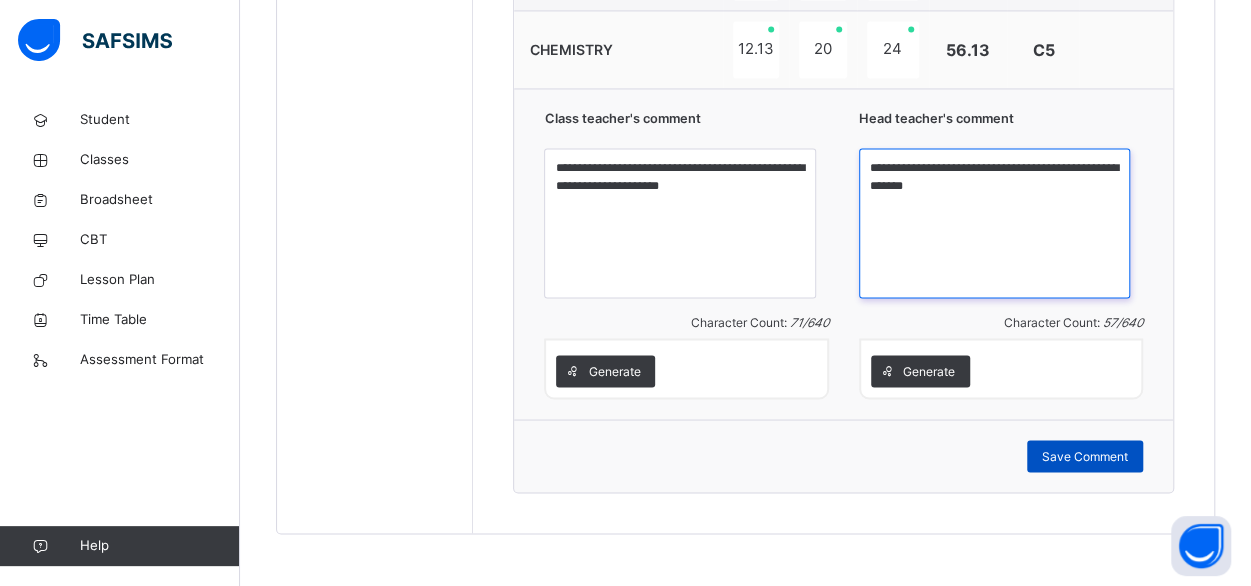 type on "**********" 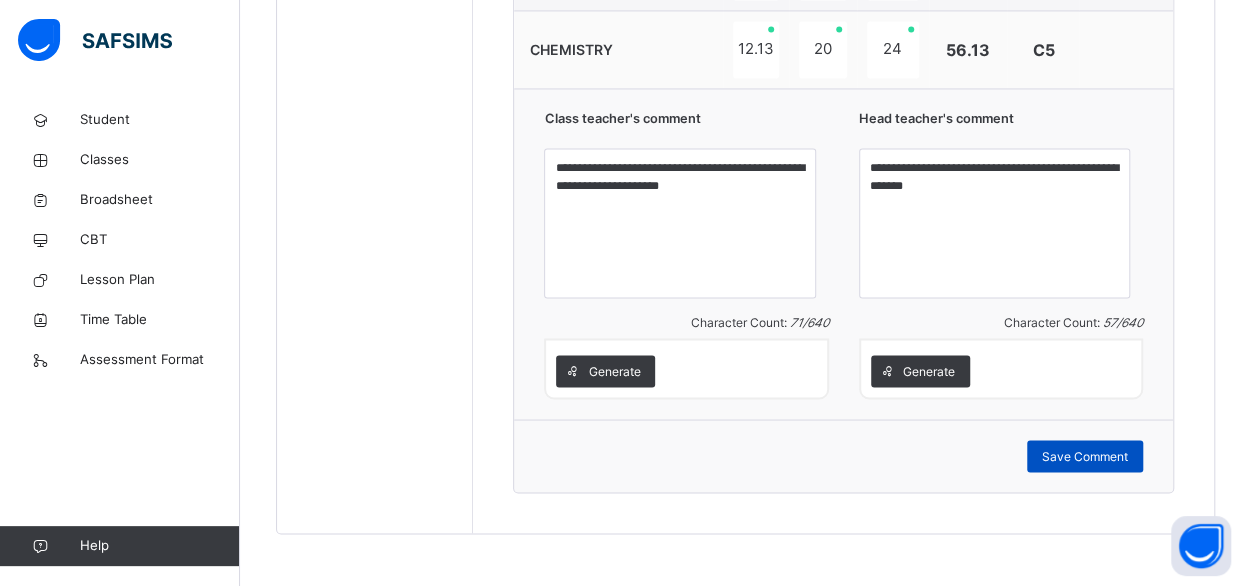 click on "Save Comment" at bounding box center (1085, 456) 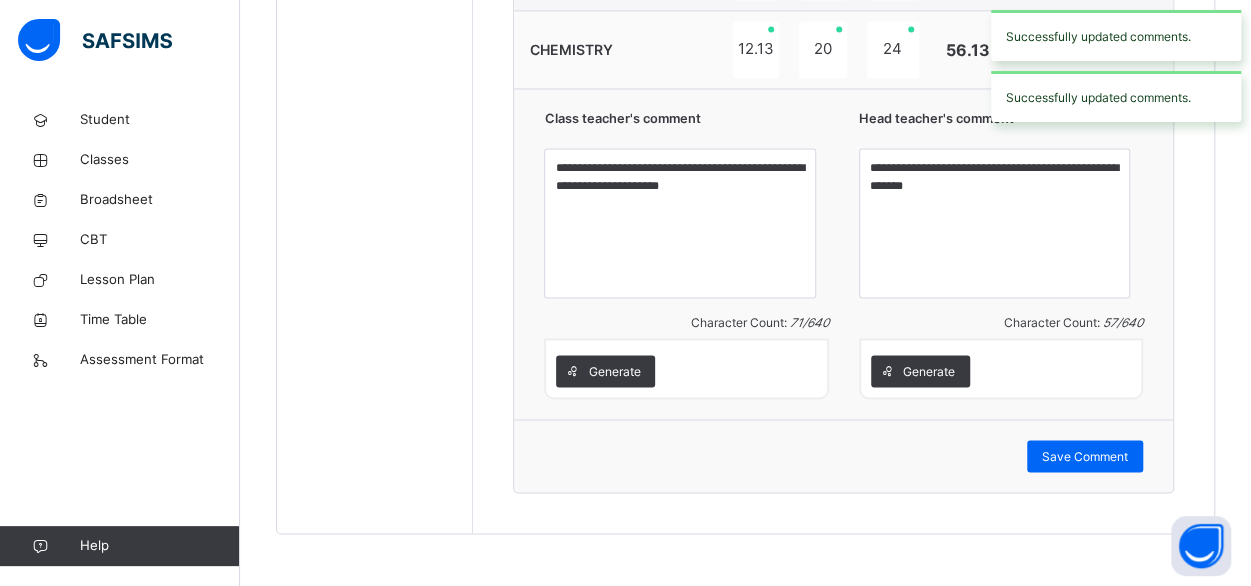 scroll, scrollTop: 532, scrollLeft: 0, axis: vertical 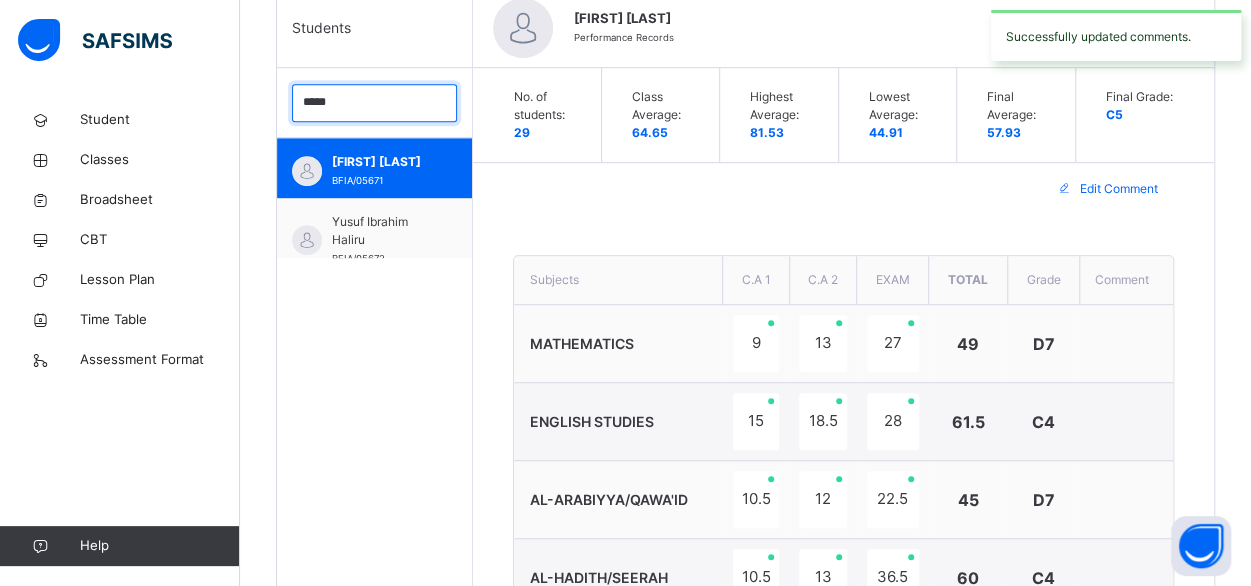 click on "*****" at bounding box center [374, 103] 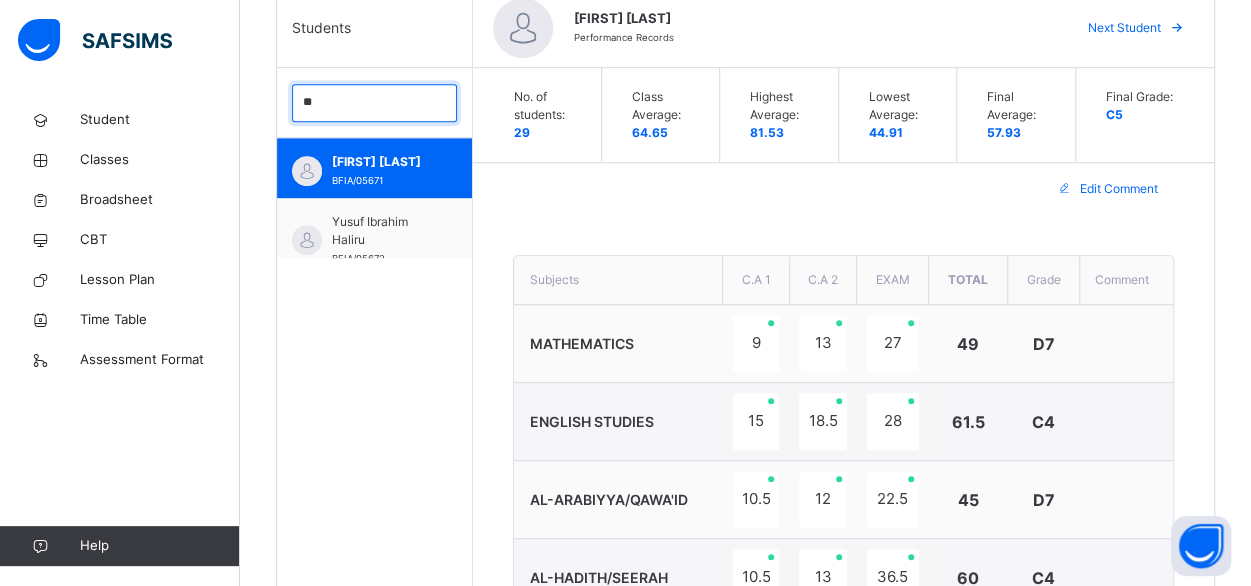 type on "*" 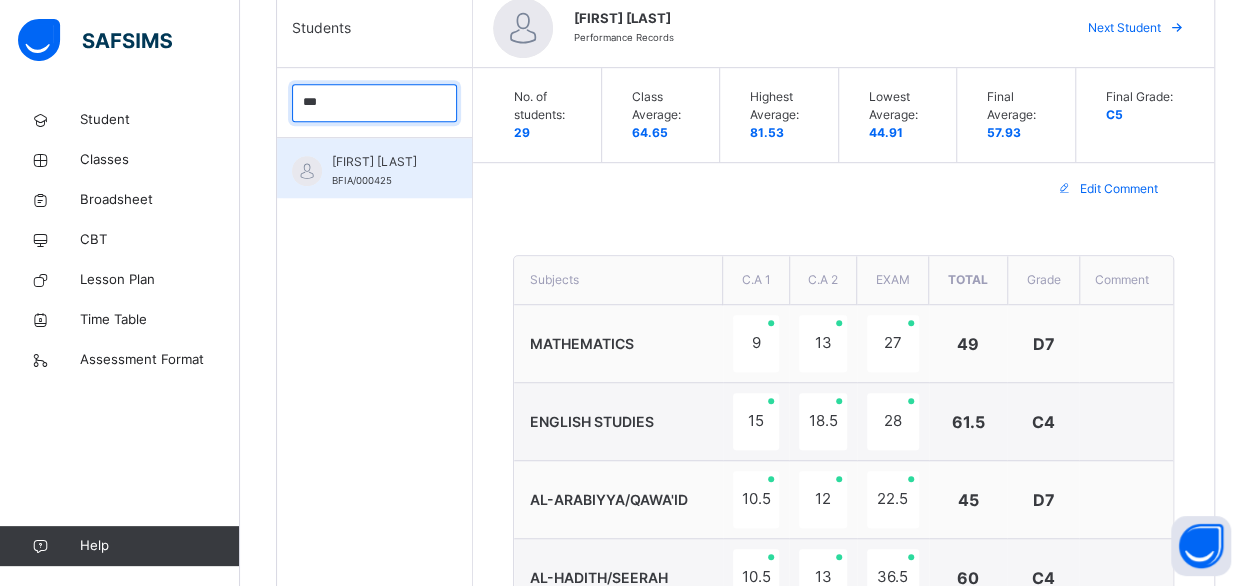 type on "***" 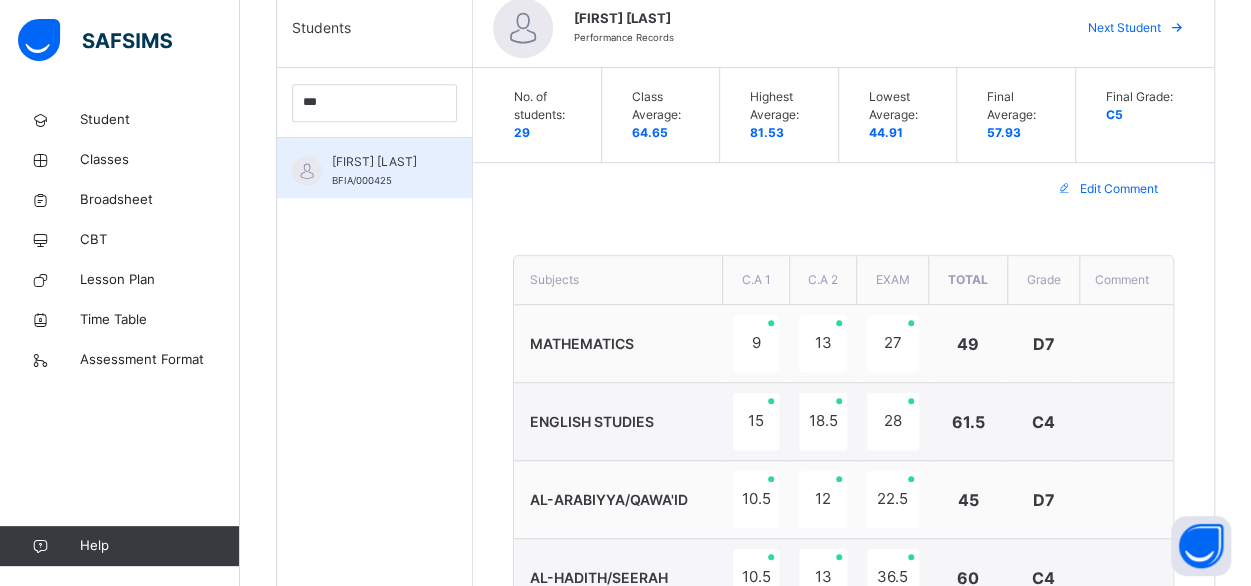 click on "[FIRST]  [LAST]" at bounding box center [379, 162] 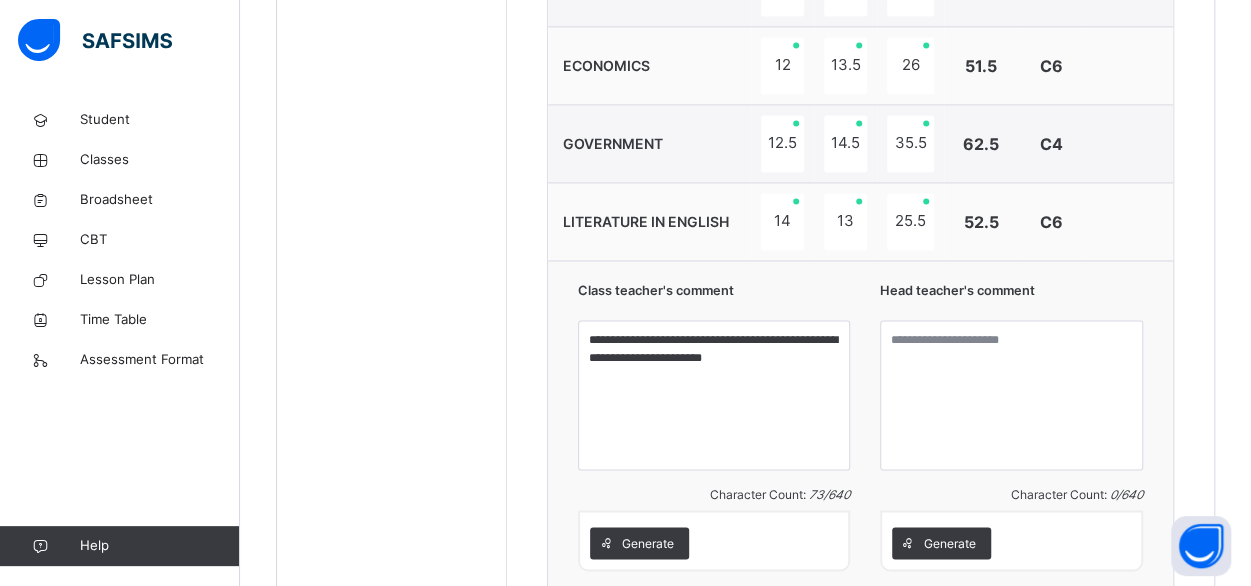 scroll, scrollTop: 1606, scrollLeft: 0, axis: vertical 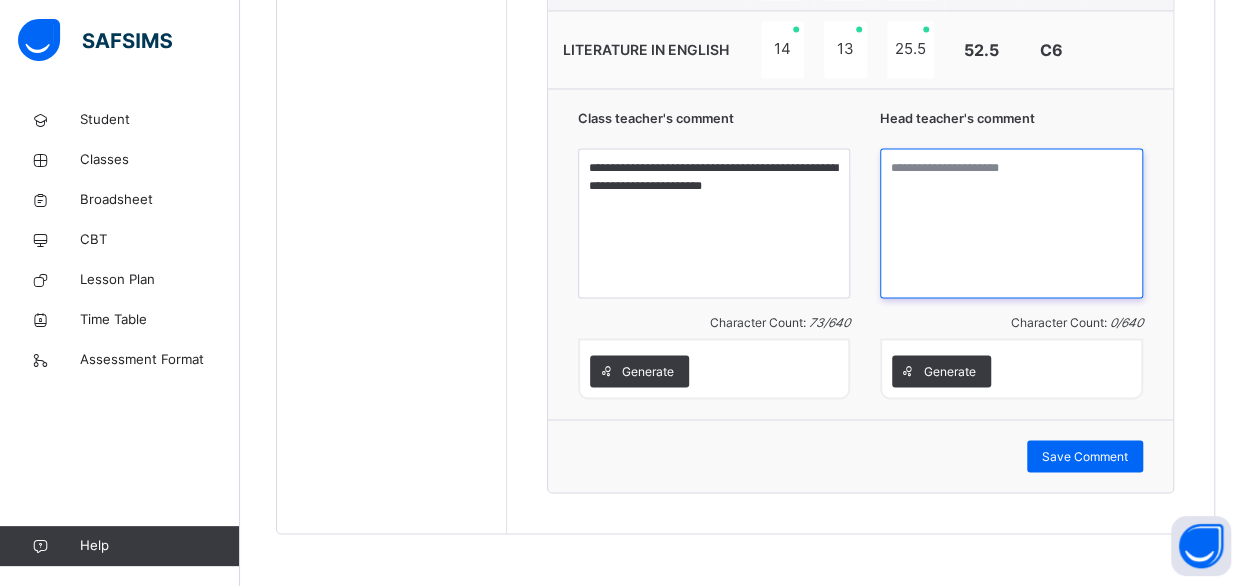click at bounding box center (1011, 223) 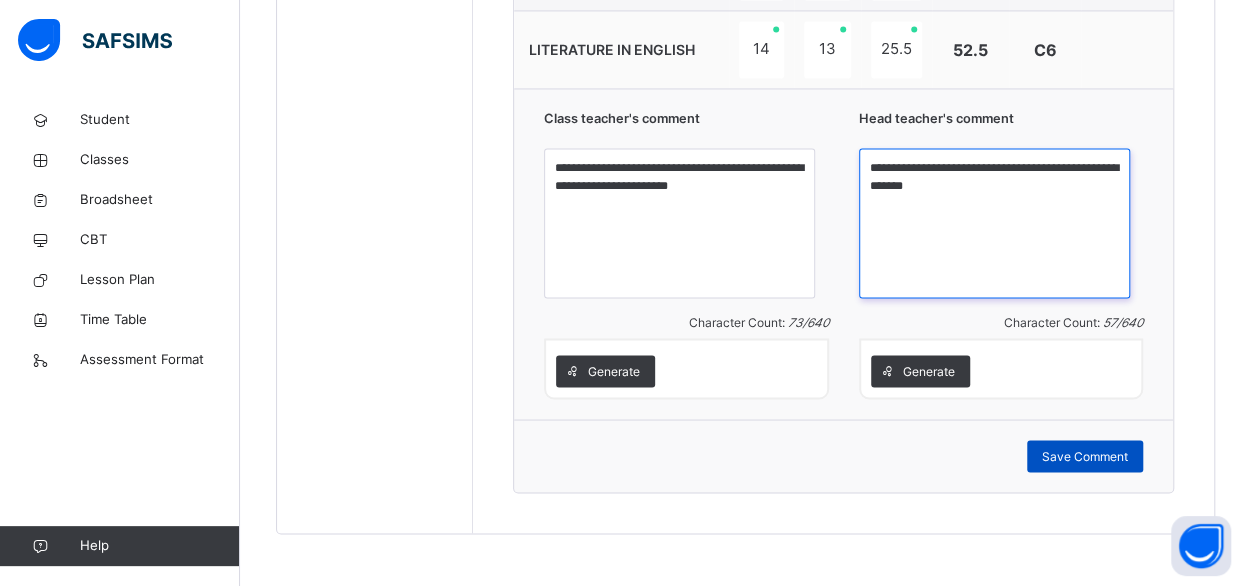 type on "**********" 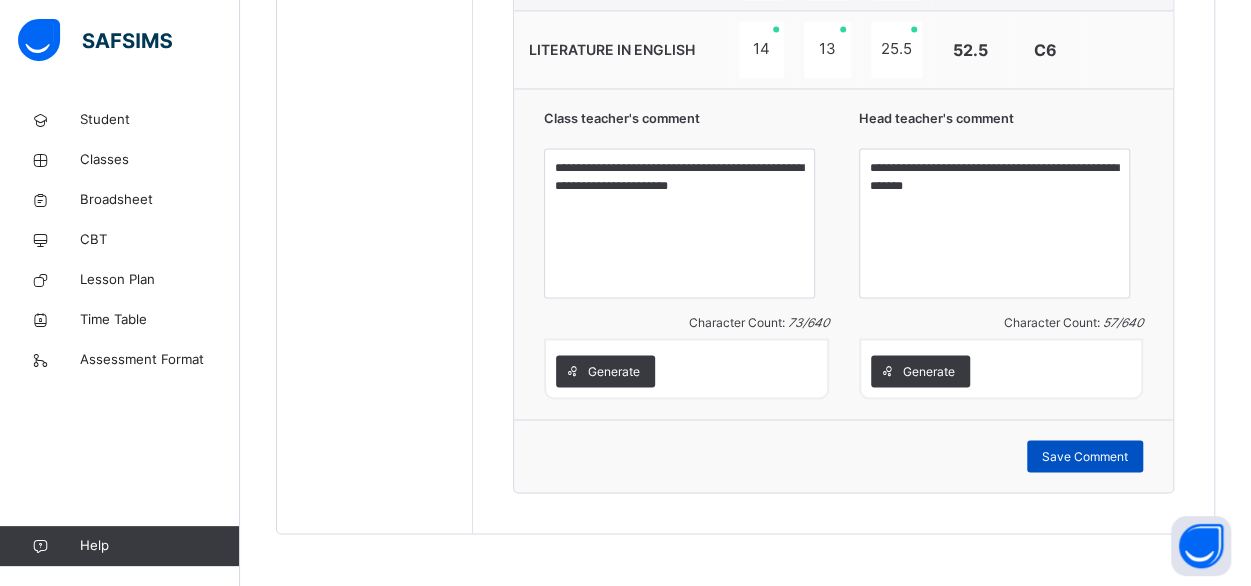 click on "Save Comment" at bounding box center [1085, 456] 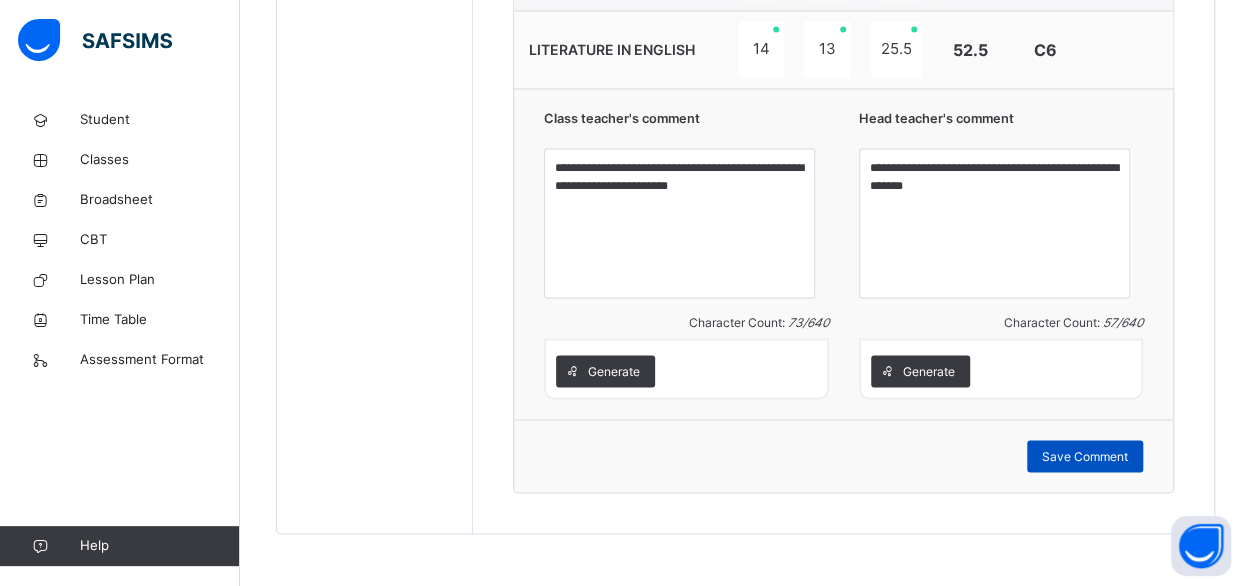 click on "Save Comment" at bounding box center [1085, 456] 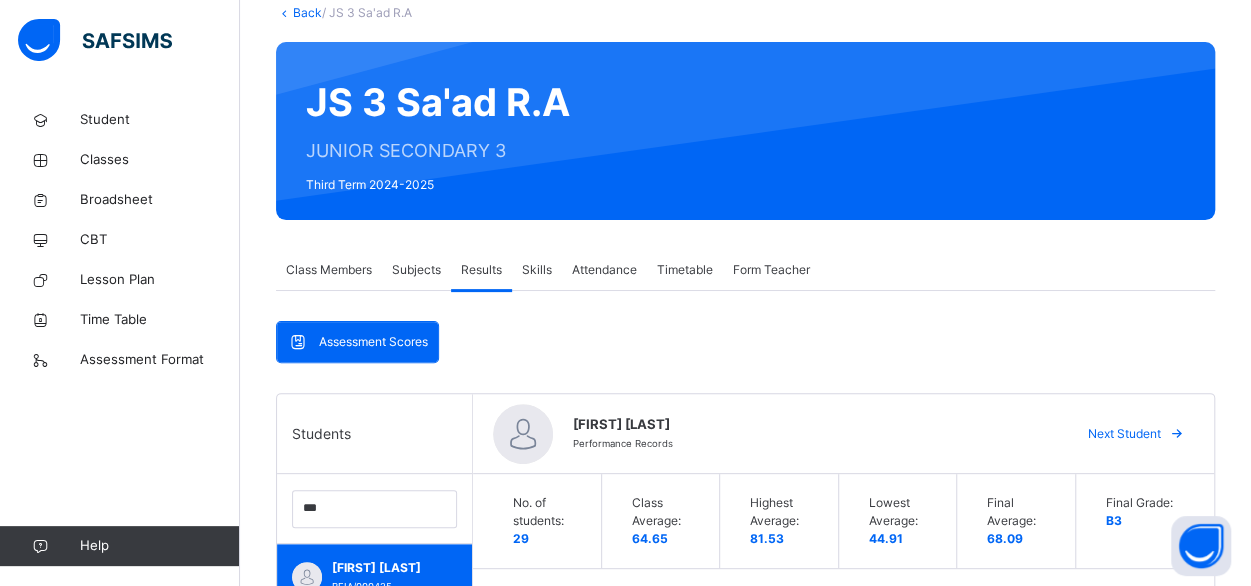 scroll, scrollTop: 0, scrollLeft: 0, axis: both 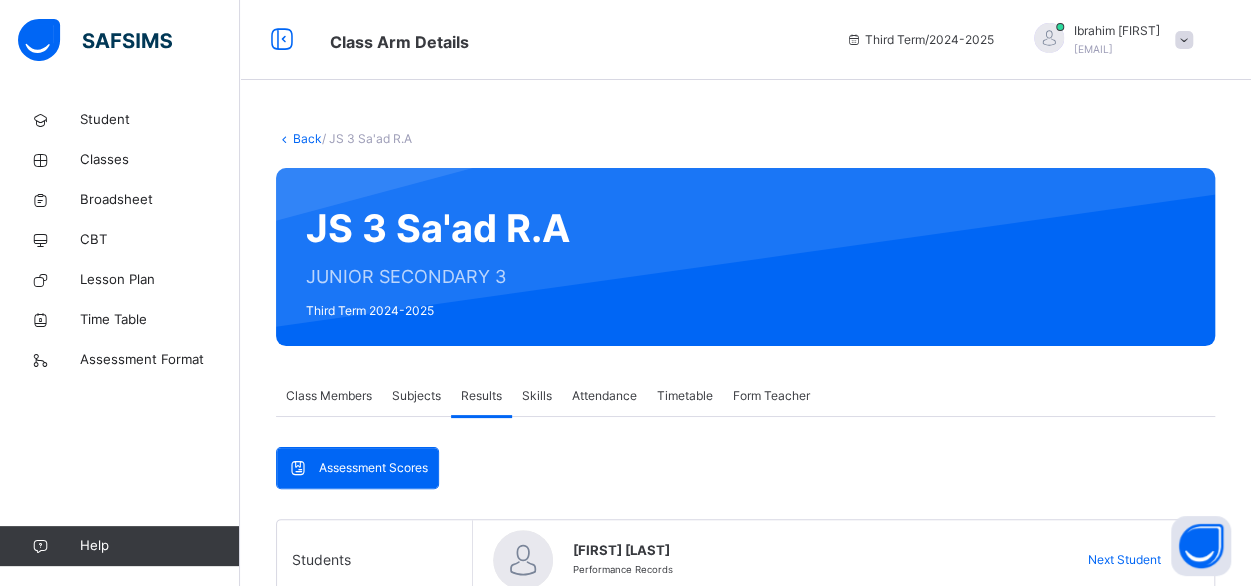 click at bounding box center (1184, 40) 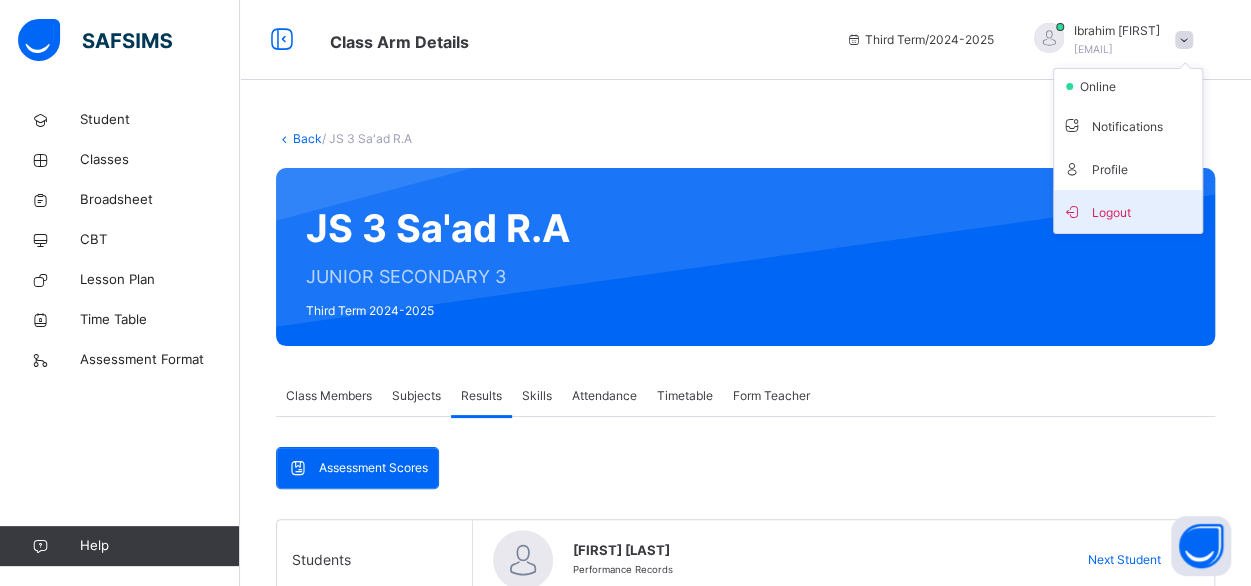 click on "Logout" at bounding box center [1128, 211] 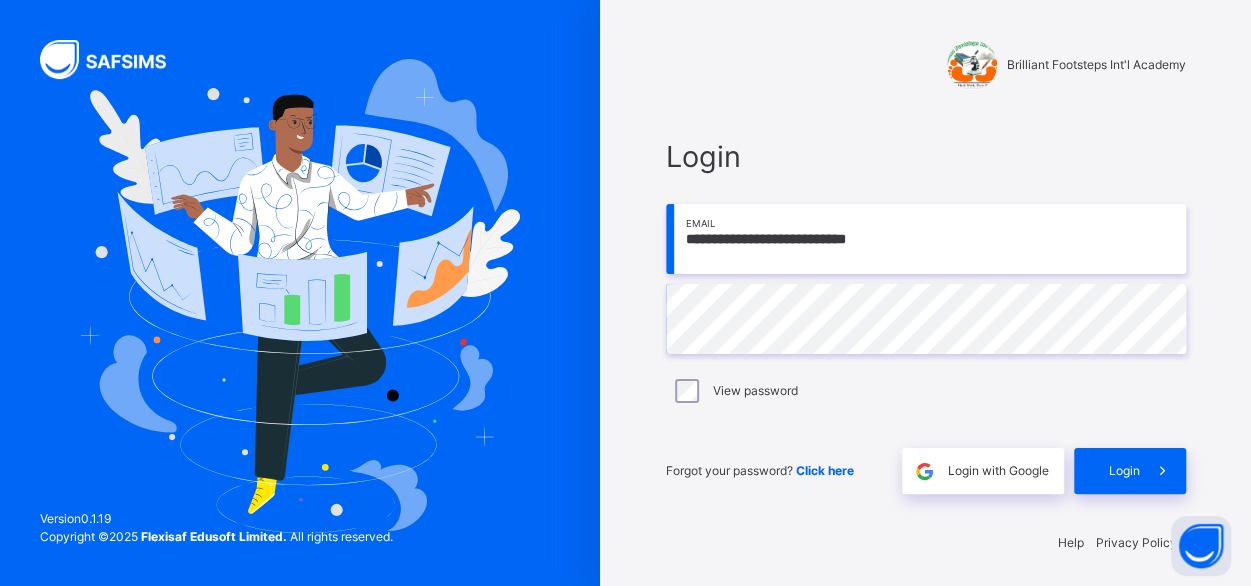 click on "**********" at bounding box center [926, 239] 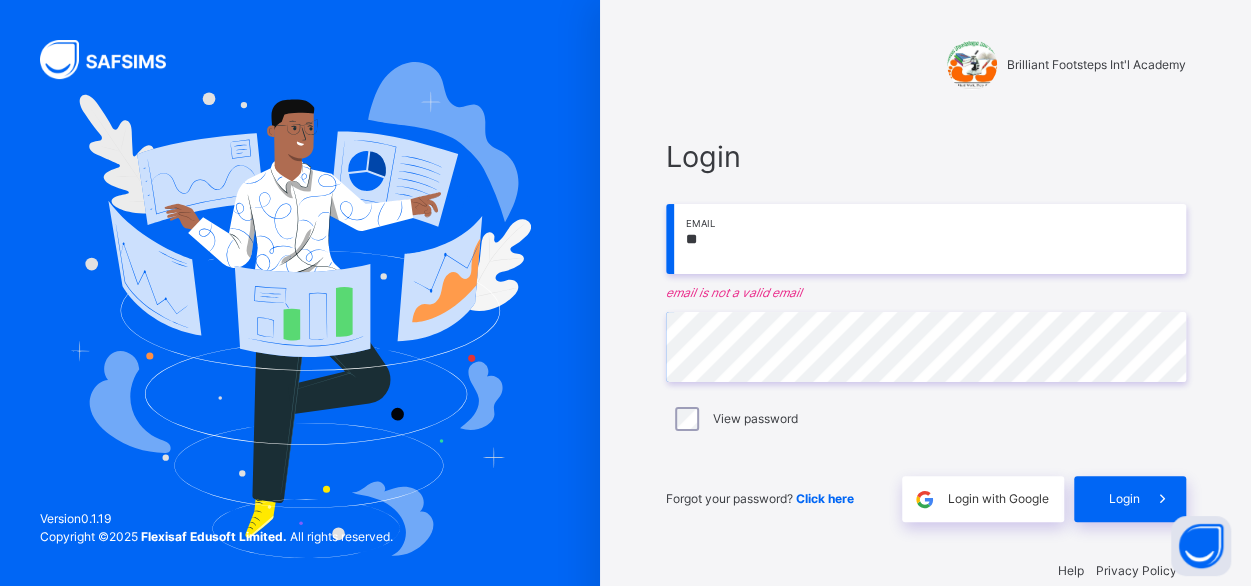 type on "*" 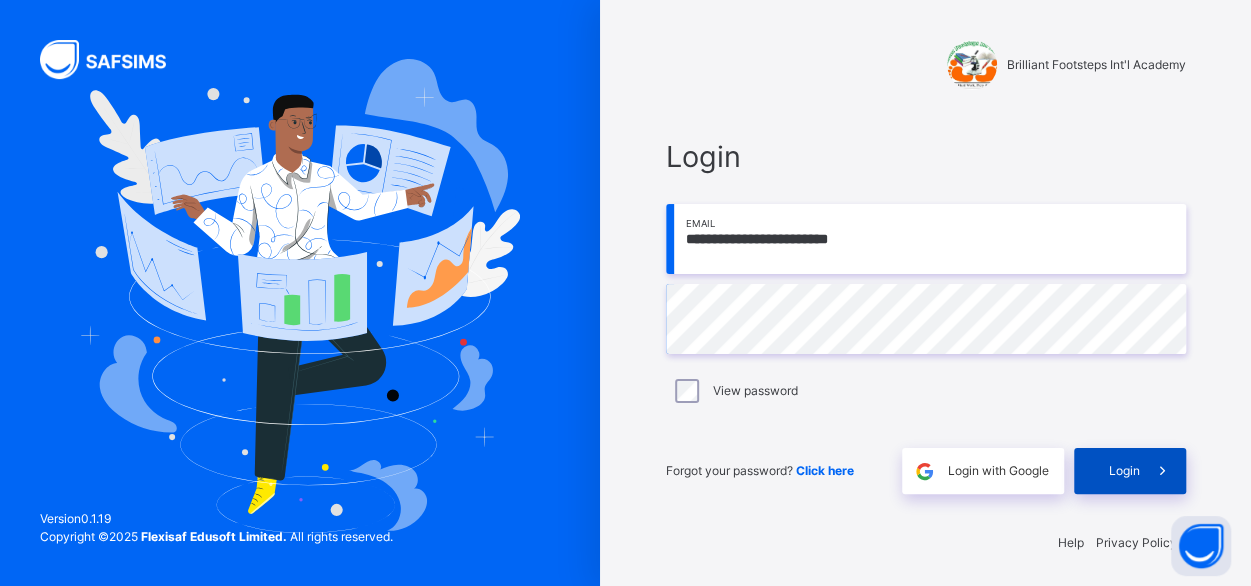 click on "Login" at bounding box center [1130, 471] 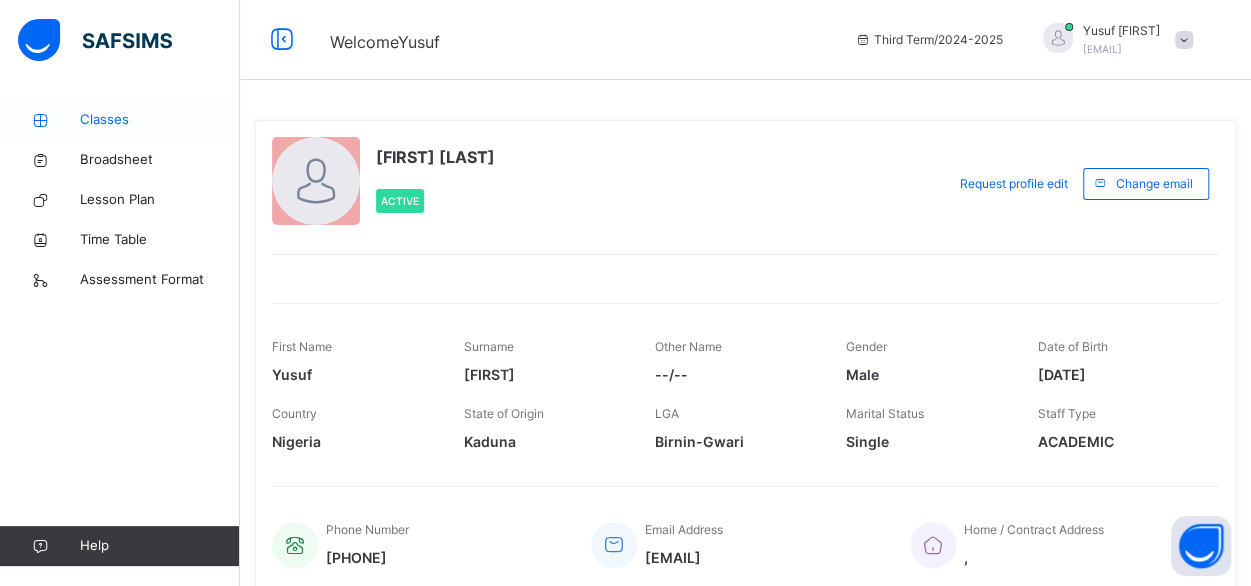 click on "Classes" at bounding box center (160, 120) 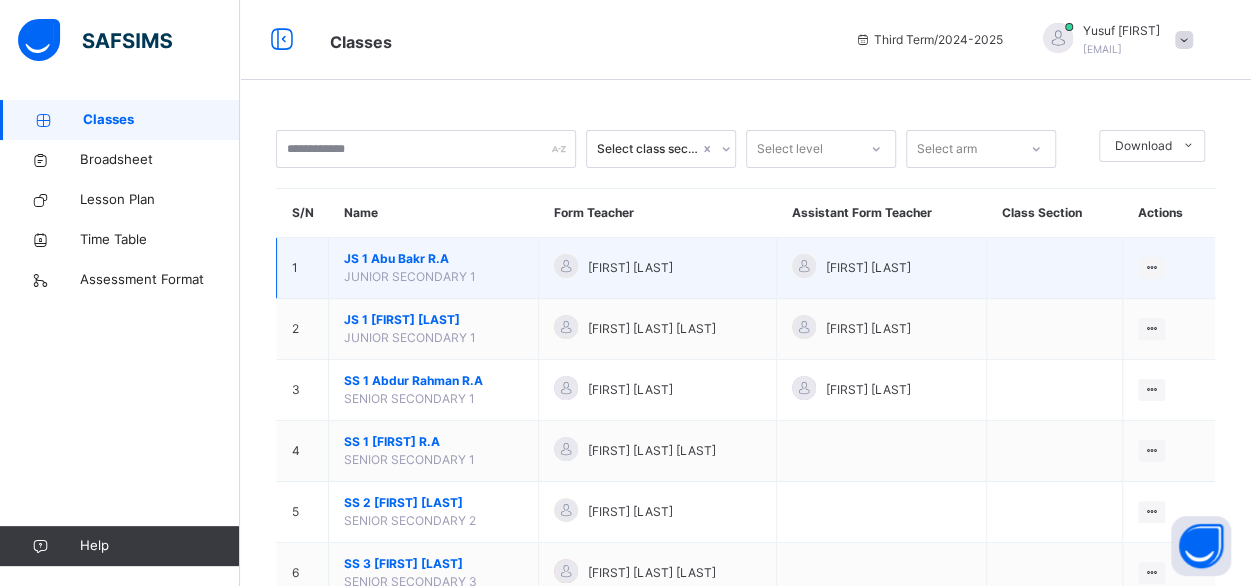 scroll, scrollTop: 65, scrollLeft: 0, axis: vertical 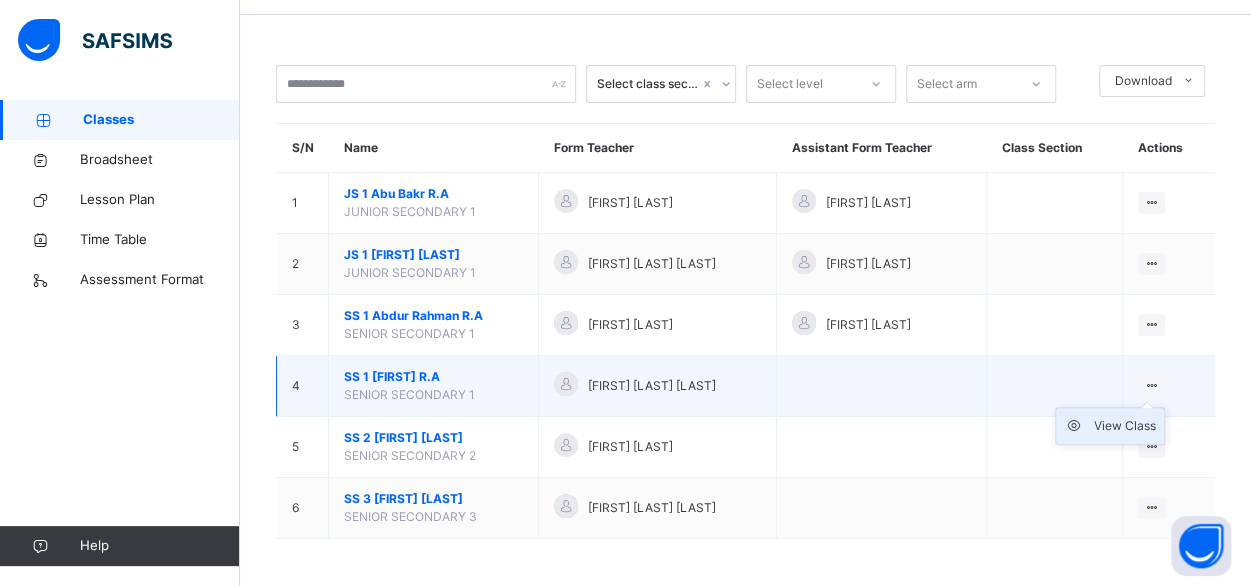 drag, startPoint x: 1166, startPoint y: 389, endPoint x: 1127, endPoint y: 420, distance: 49.819675 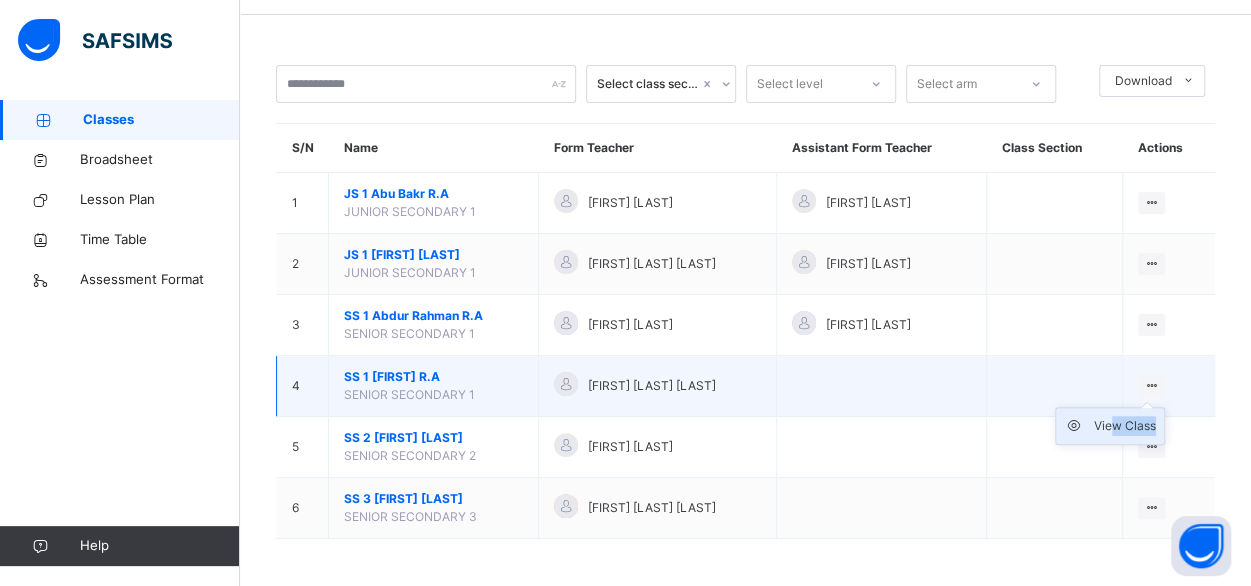 click on "View Class" at bounding box center [1125, 426] 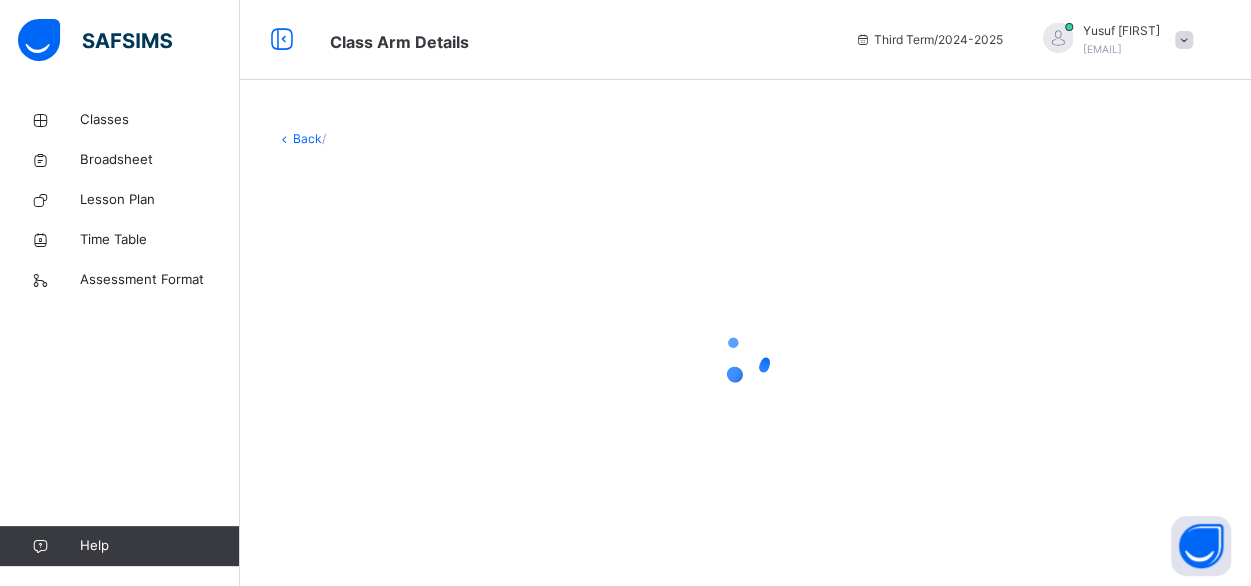 scroll, scrollTop: 0, scrollLeft: 0, axis: both 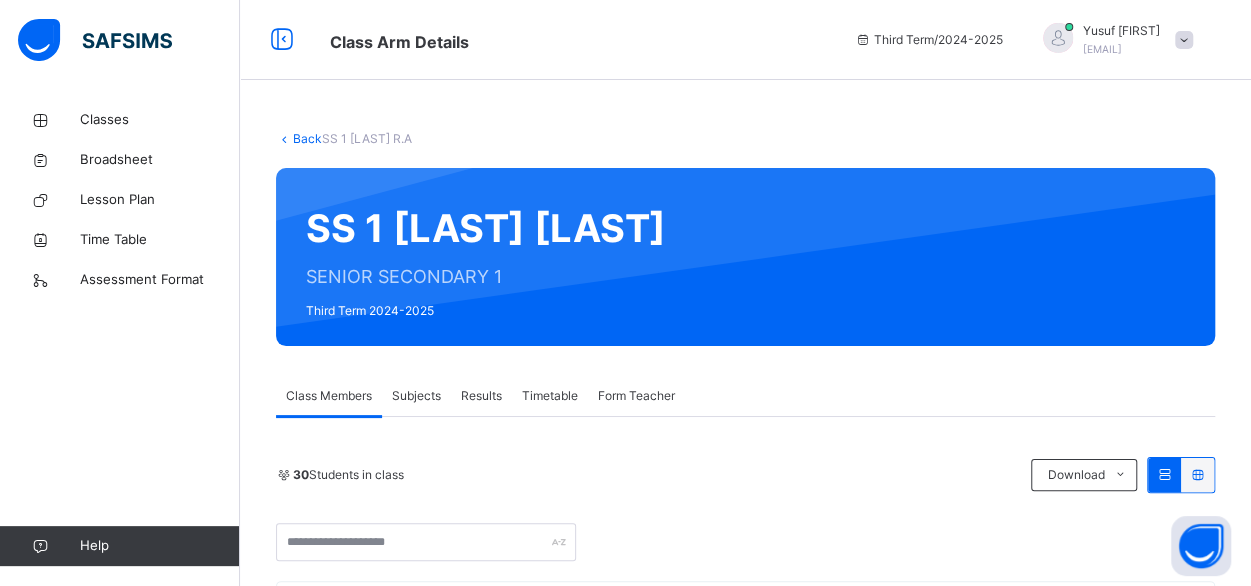click on "Subjects" at bounding box center (416, 396) 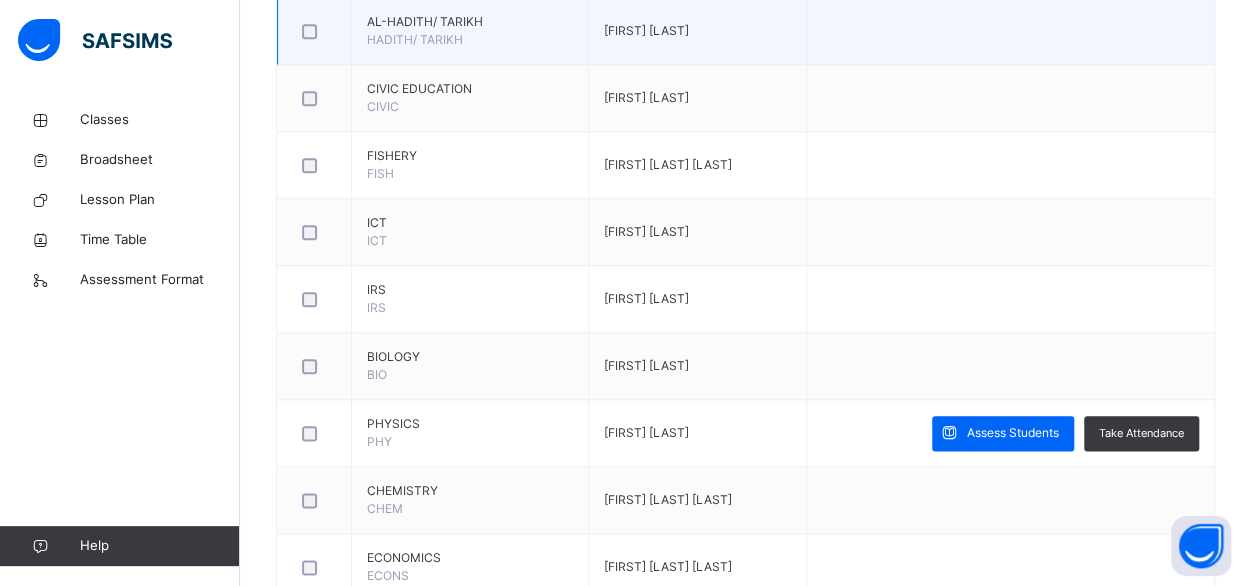 scroll, scrollTop: 1015, scrollLeft: 0, axis: vertical 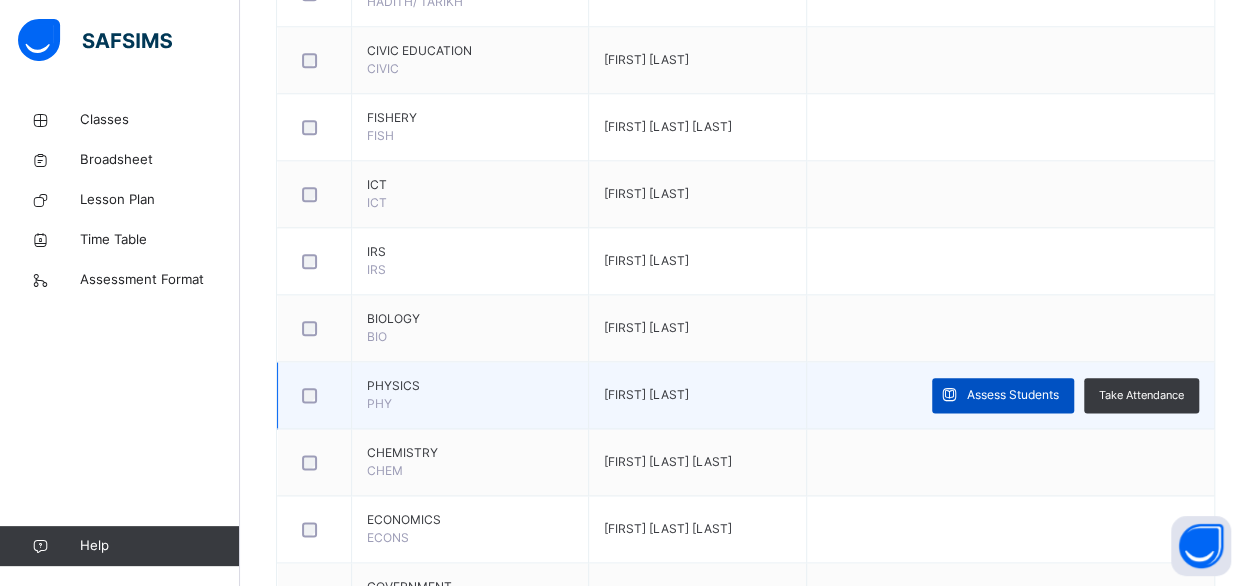 click on "Assess Students" at bounding box center (1013, 395) 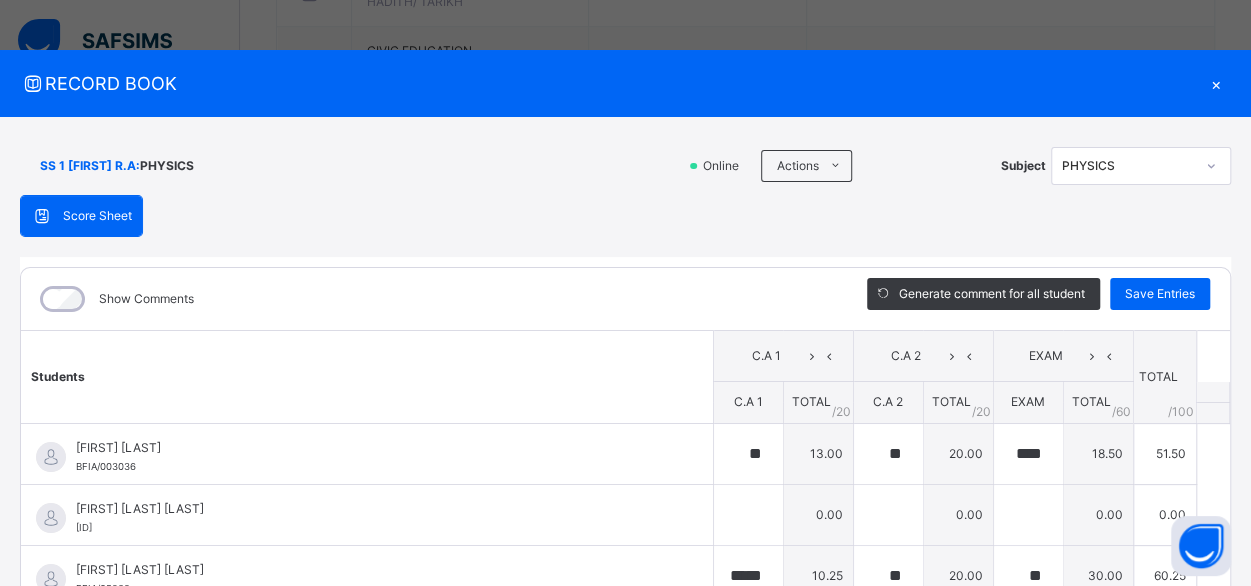 type on "**" 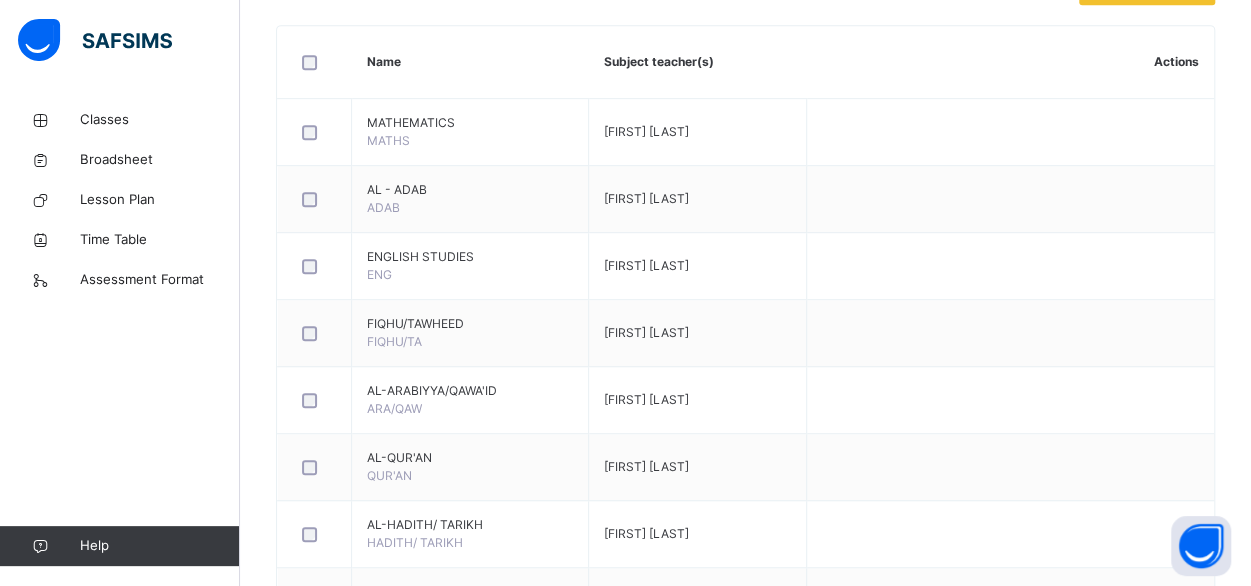 scroll, scrollTop: 0, scrollLeft: 0, axis: both 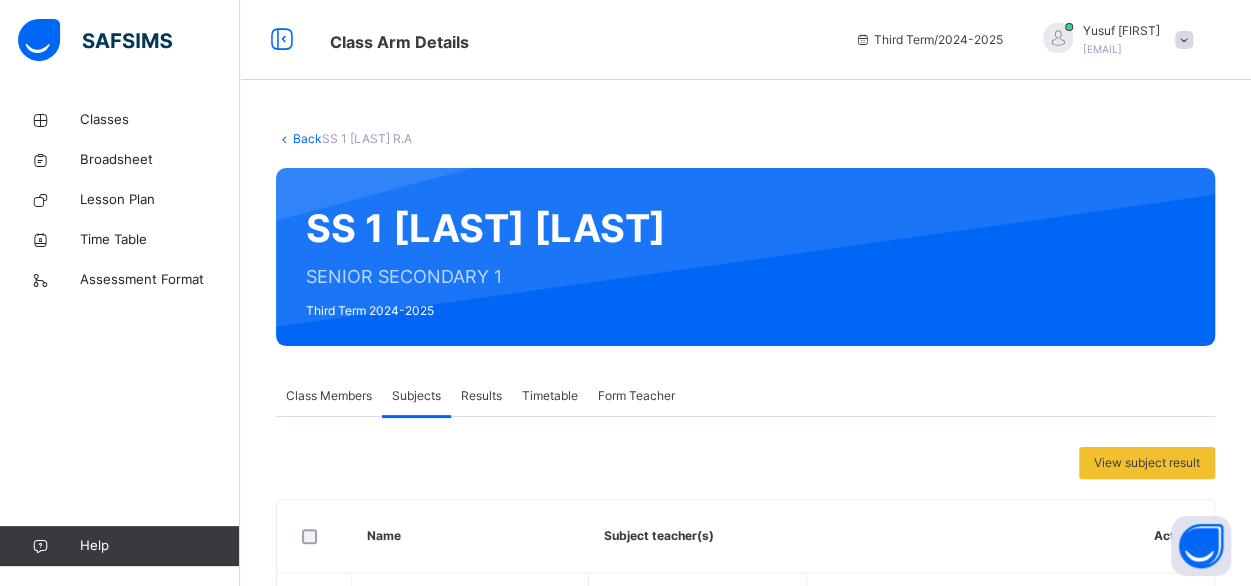 click at bounding box center (1184, 40) 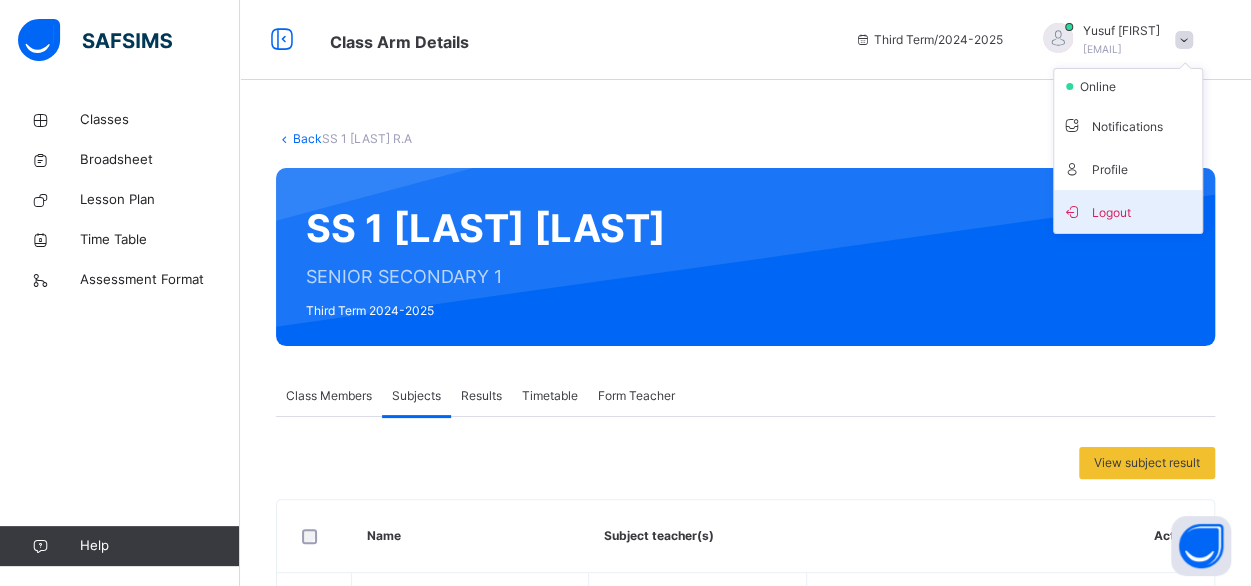 click on "Logout" at bounding box center [1128, 211] 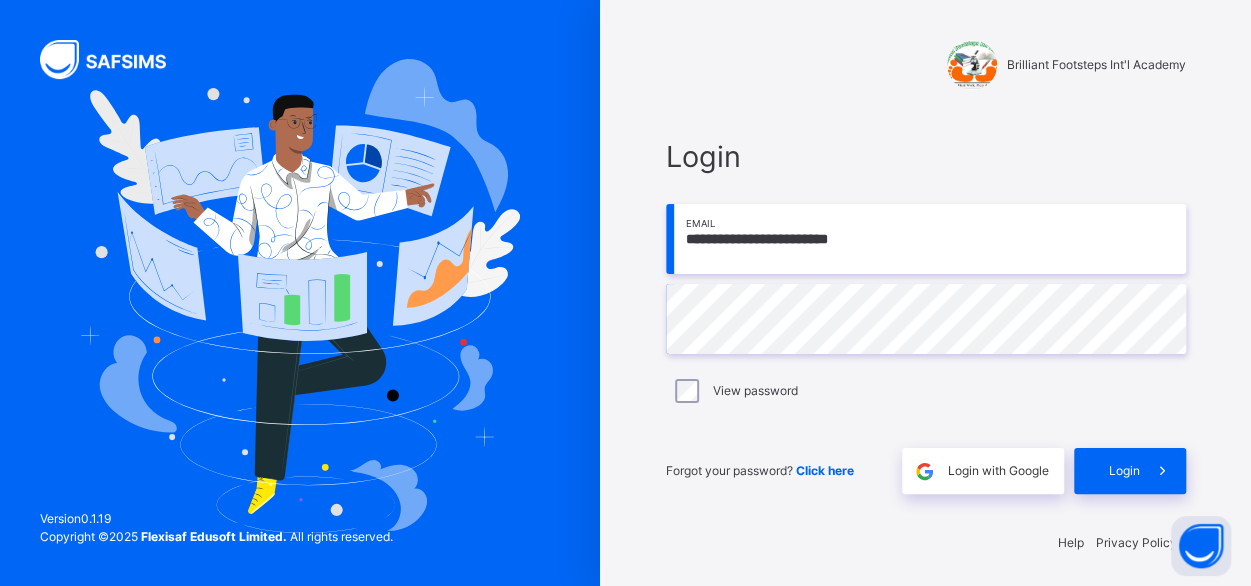click on "**********" at bounding box center [926, 239] 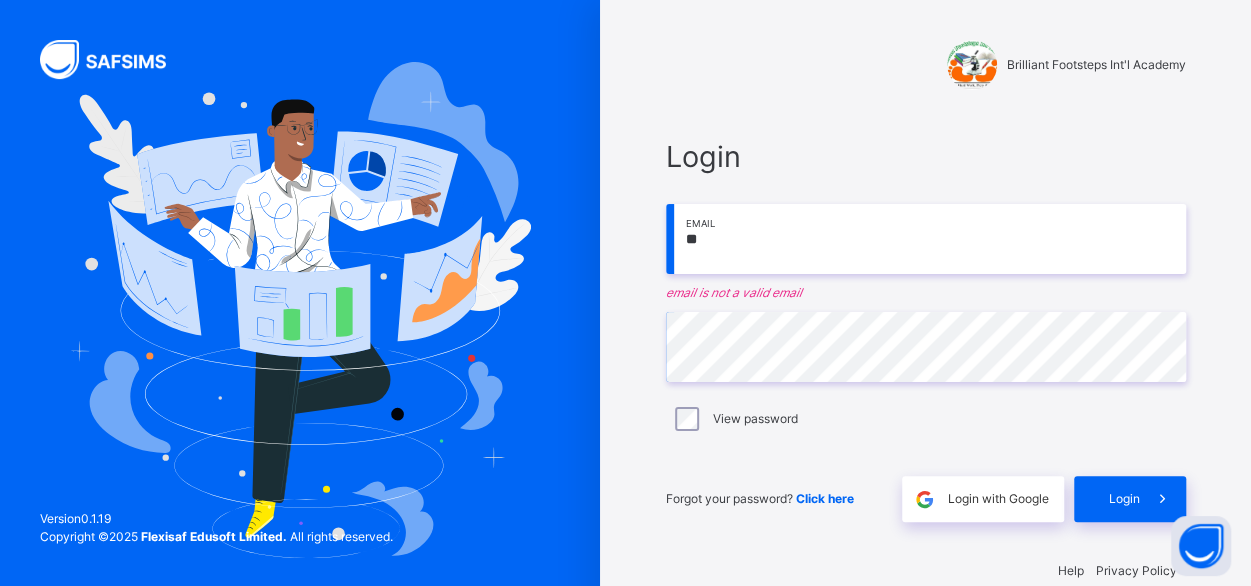 type on "*" 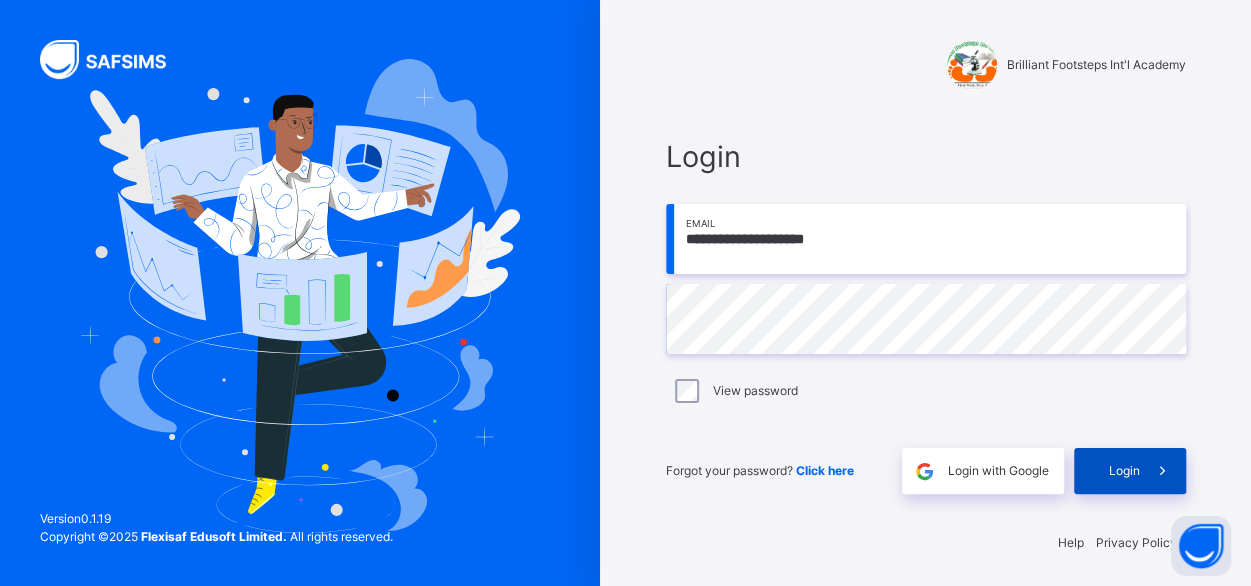 click on "Login" at bounding box center [1130, 471] 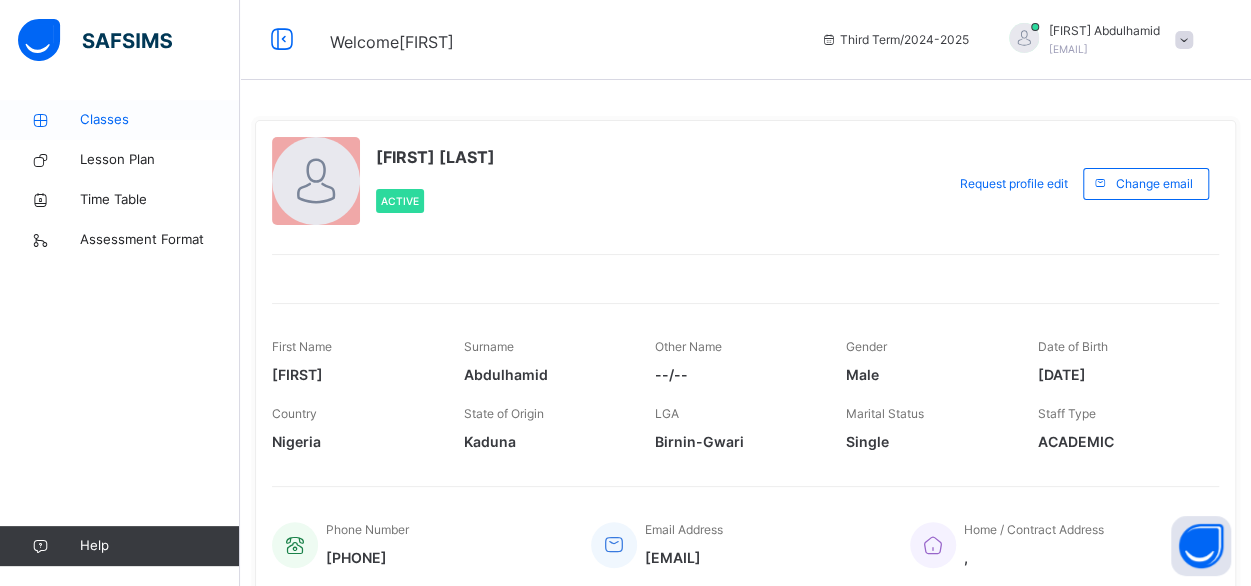 click on "Classes" at bounding box center [160, 120] 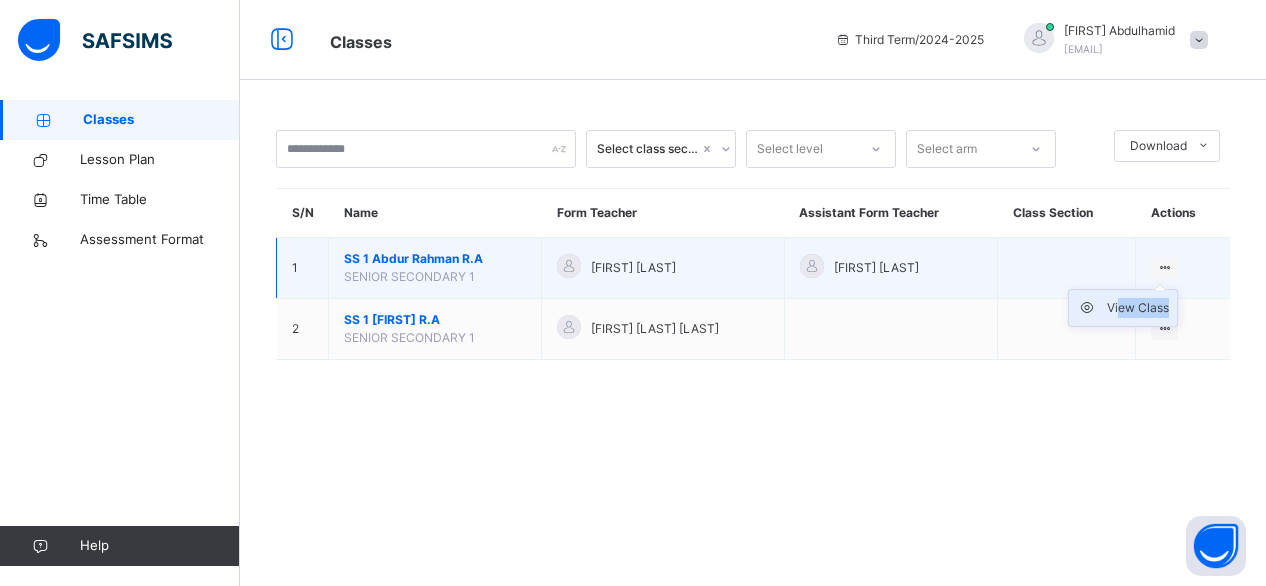 drag, startPoint x: 1160, startPoint y: 269, endPoint x: 1122, endPoint y: 305, distance: 52.34501 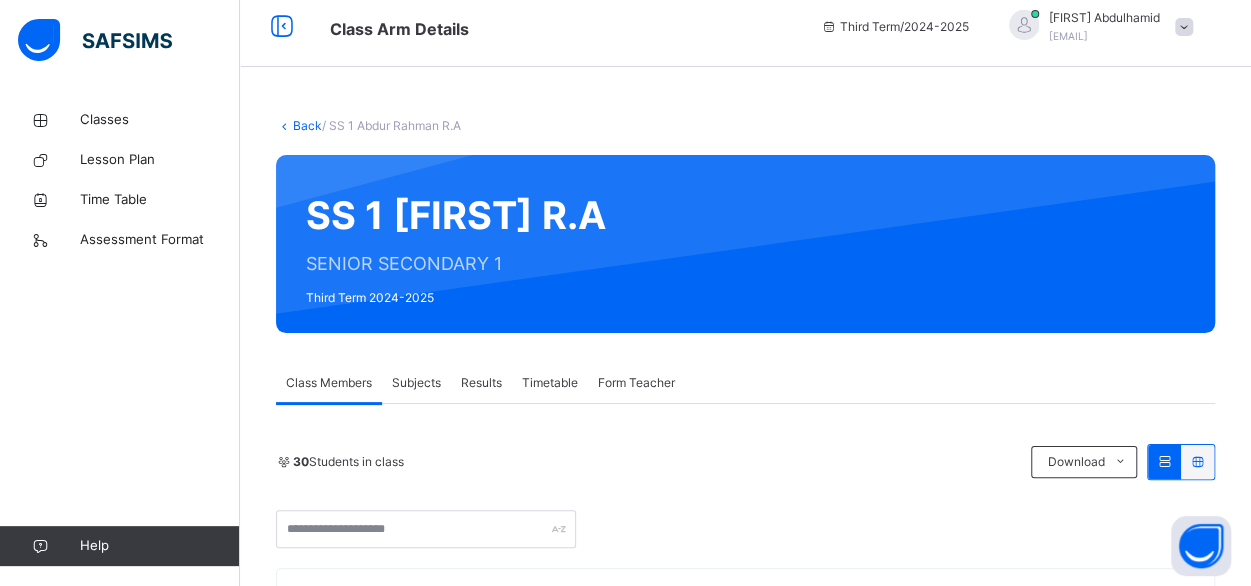 scroll, scrollTop: 0, scrollLeft: 0, axis: both 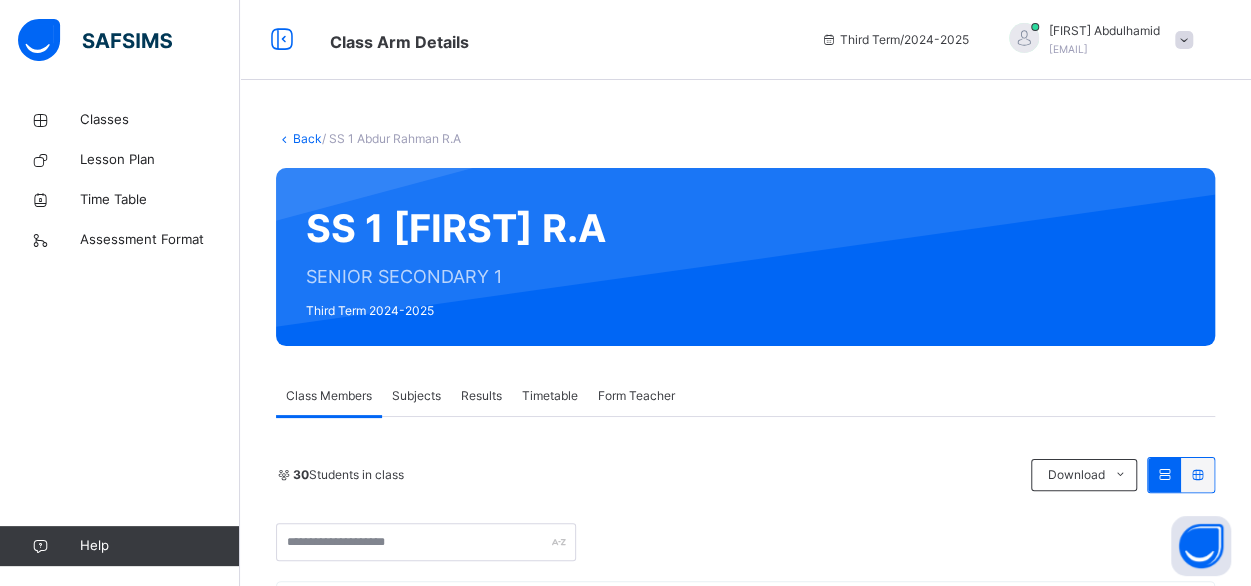 click on "Subjects" at bounding box center (416, 396) 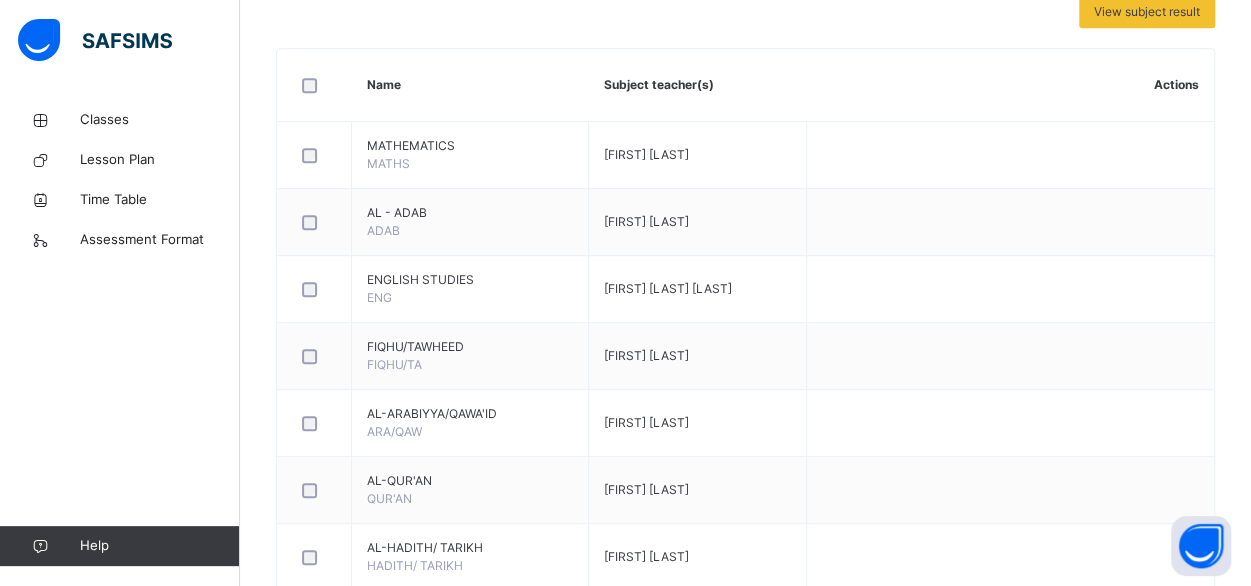 scroll, scrollTop: 1169, scrollLeft: 0, axis: vertical 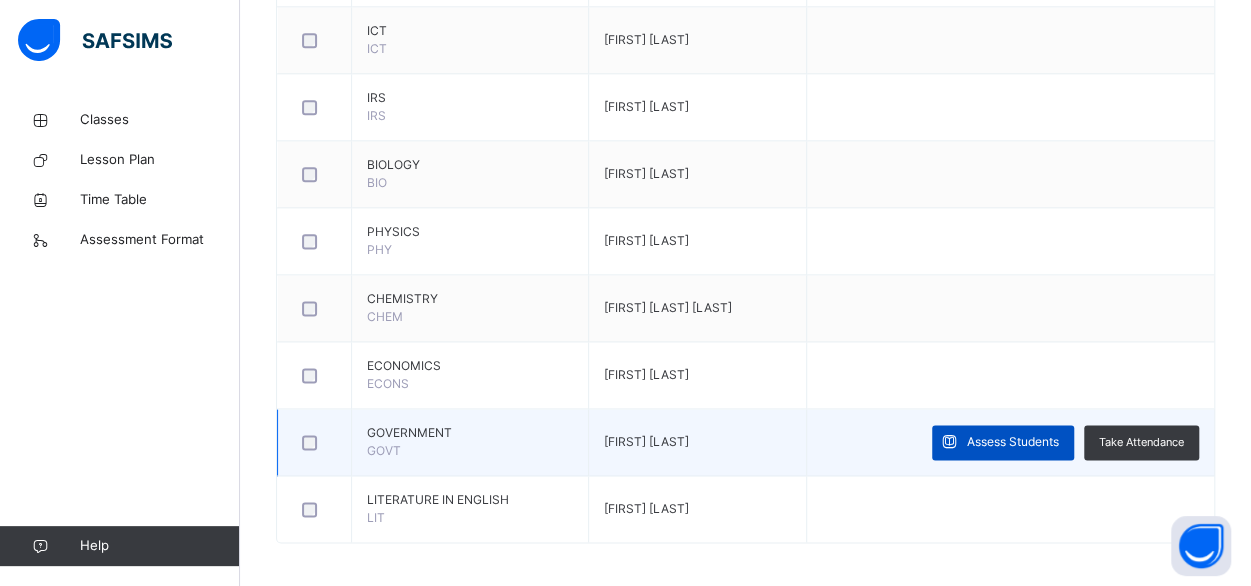 click on "Assess Students" at bounding box center [1013, 442] 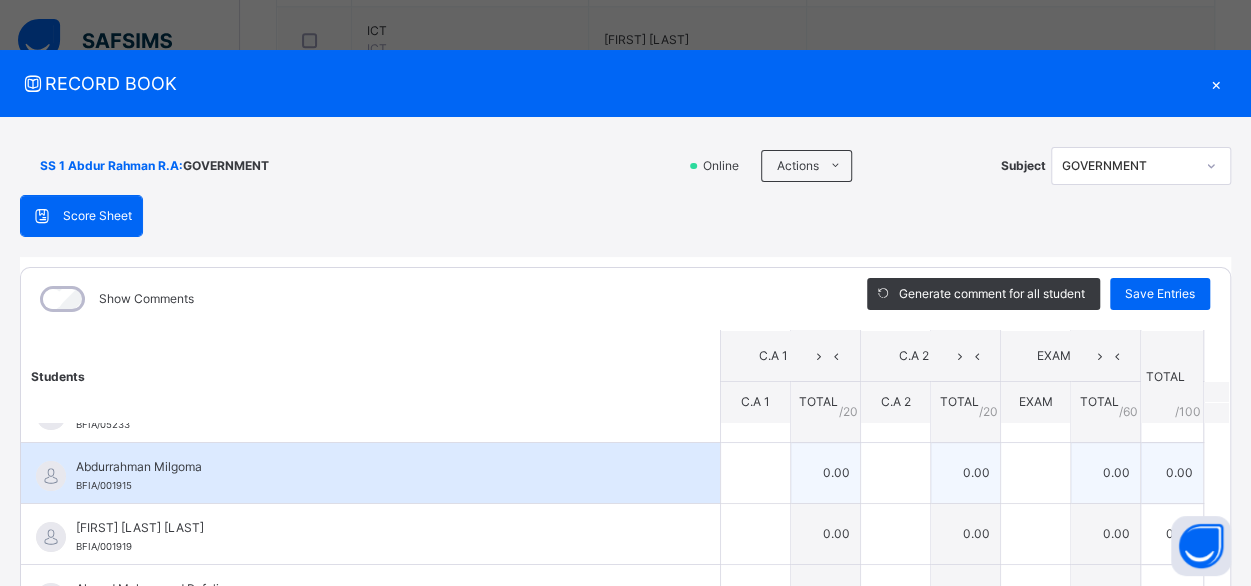 scroll, scrollTop: 0, scrollLeft: 0, axis: both 